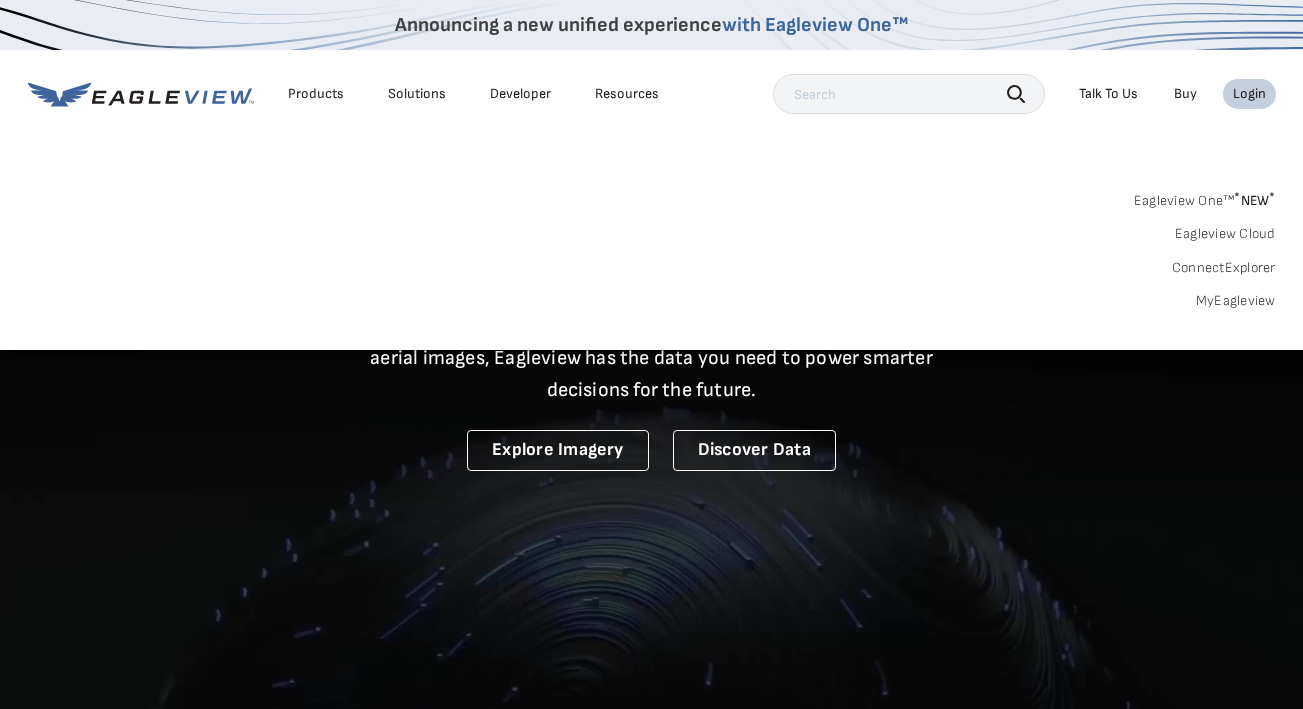 scroll, scrollTop: 0, scrollLeft: 0, axis: both 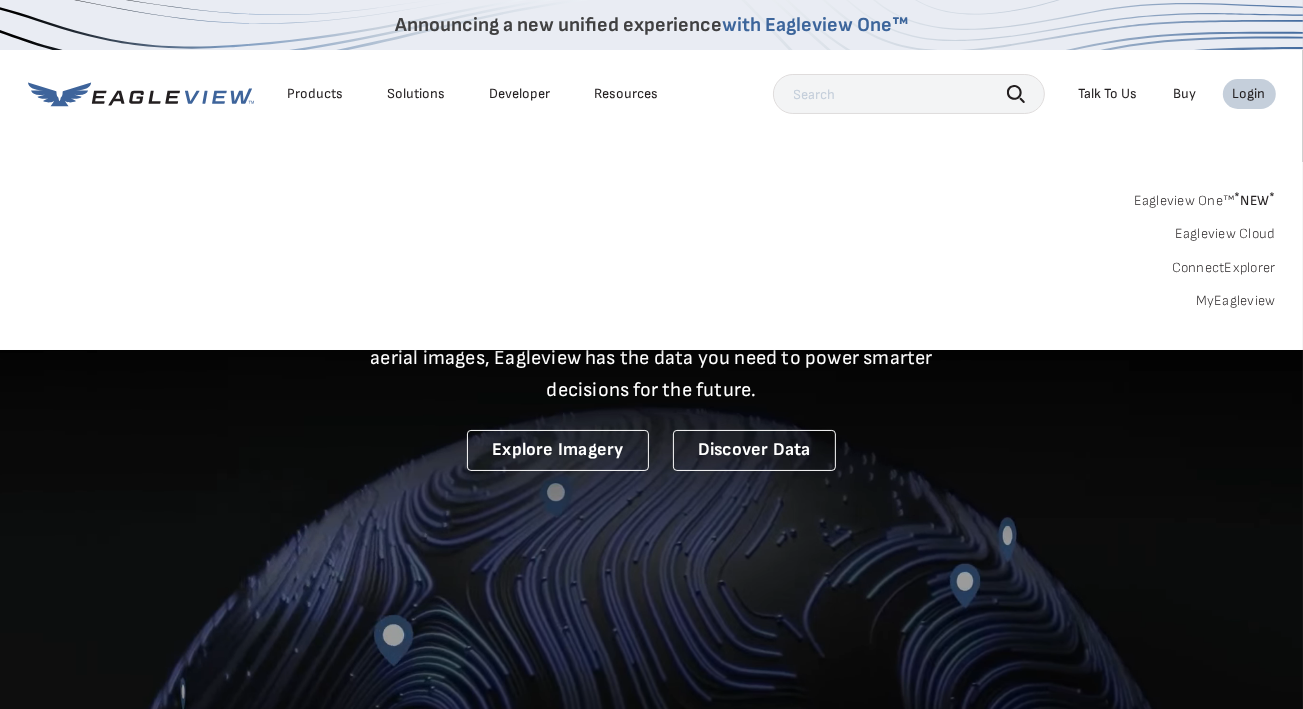 drag, startPoint x: 0, startPoint y: 0, endPoint x: 1235, endPoint y: 299, distance: 1270.6793 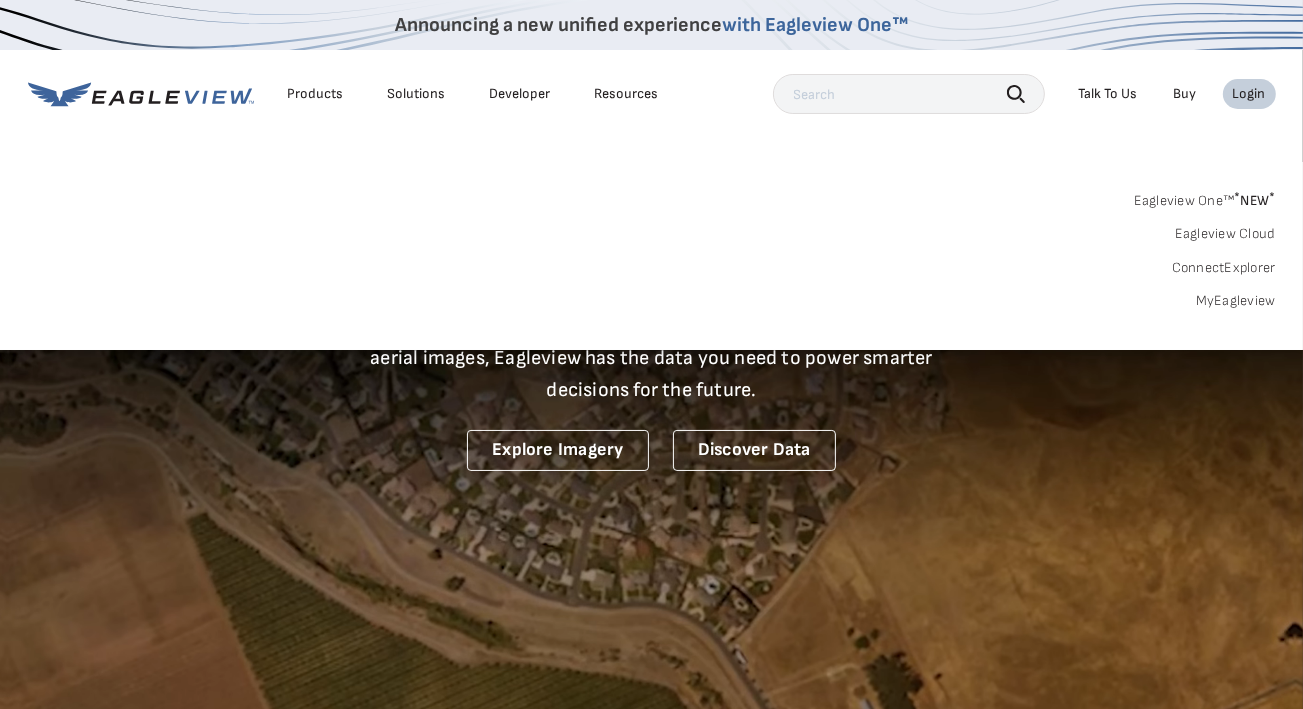 click on "MyEagleview" at bounding box center [1236, 301] 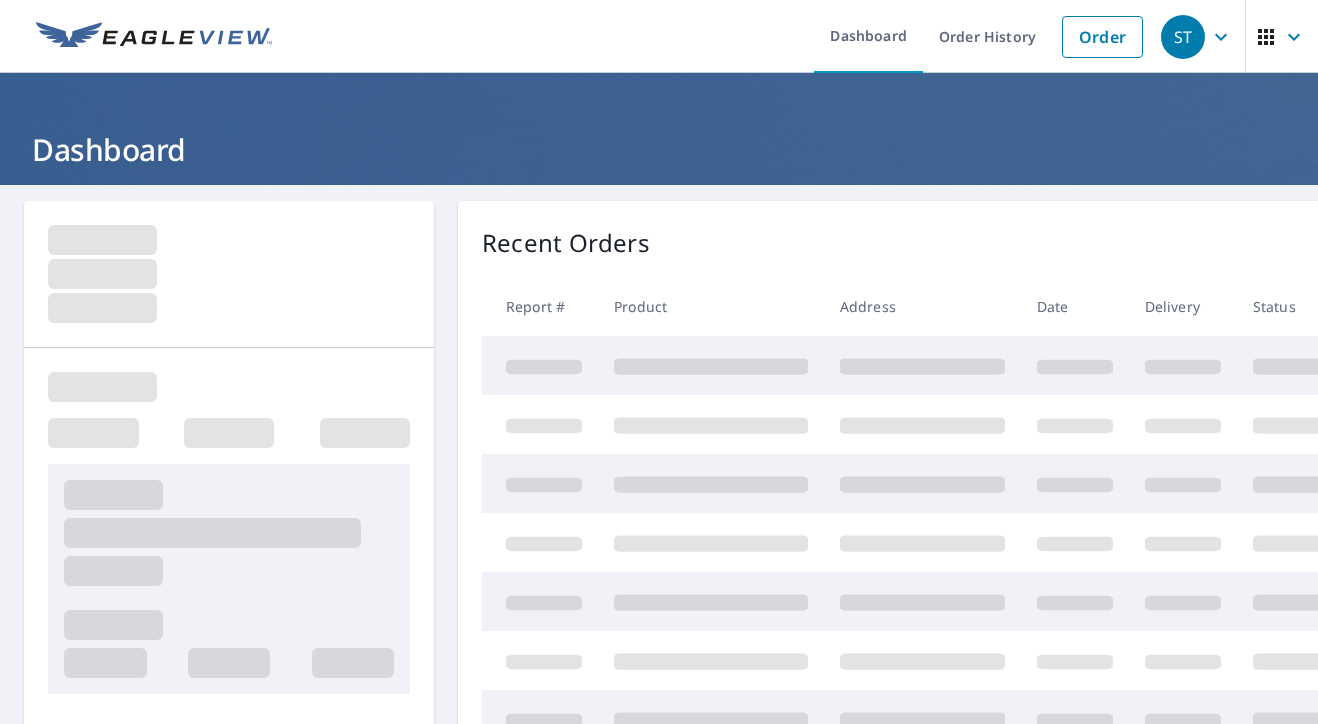scroll, scrollTop: 0, scrollLeft: 0, axis: both 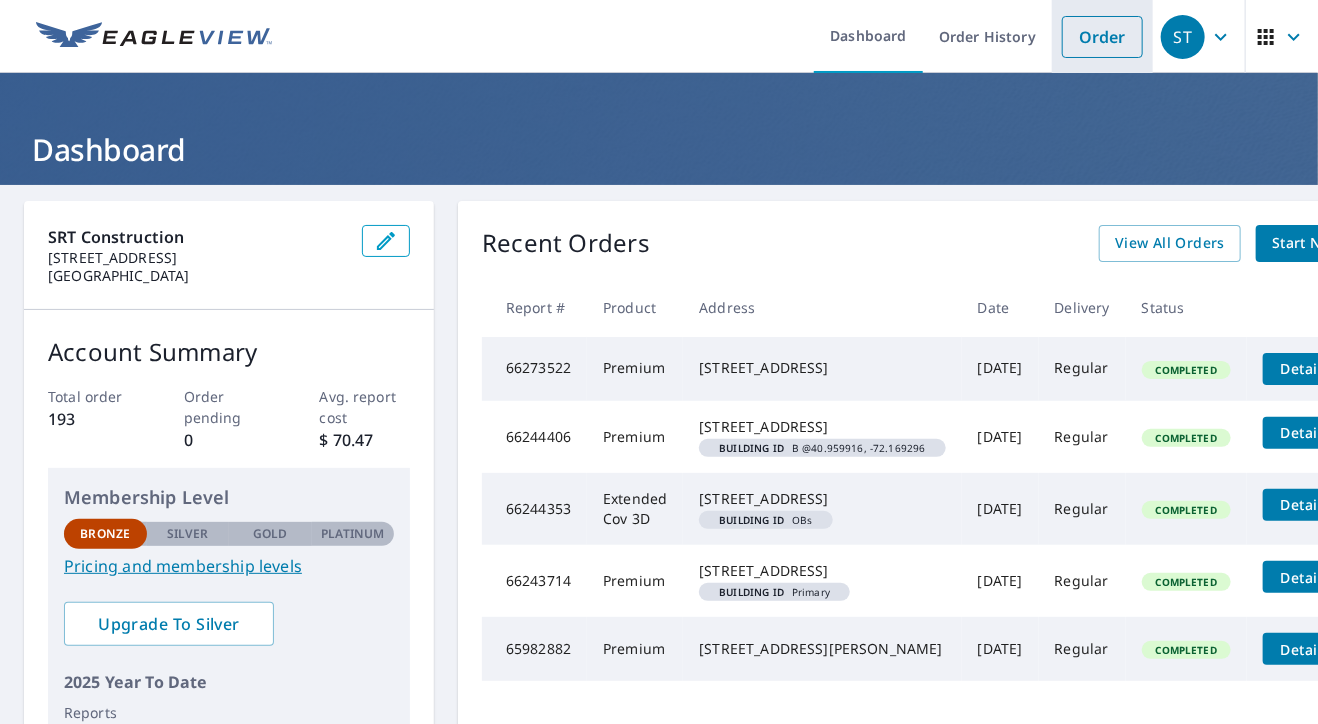 click on "Order" at bounding box center [1102, 37] 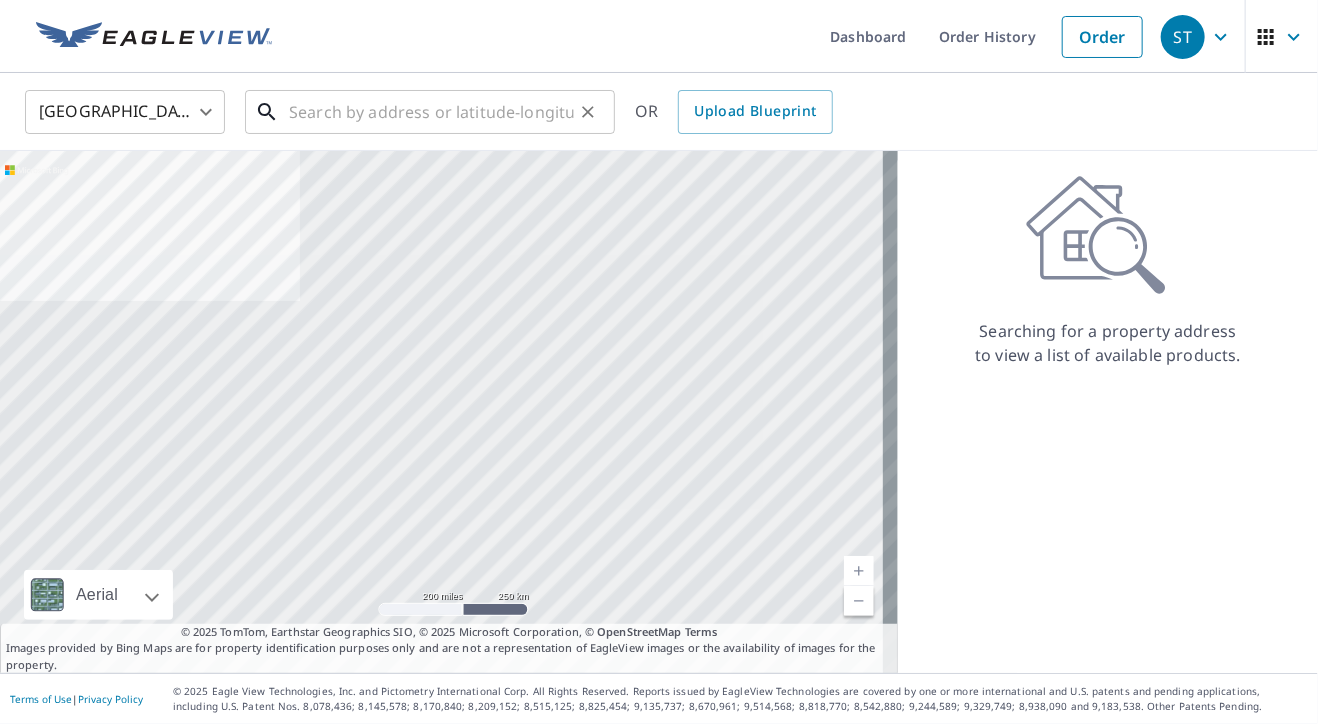 click at bounding box center (431, 112) 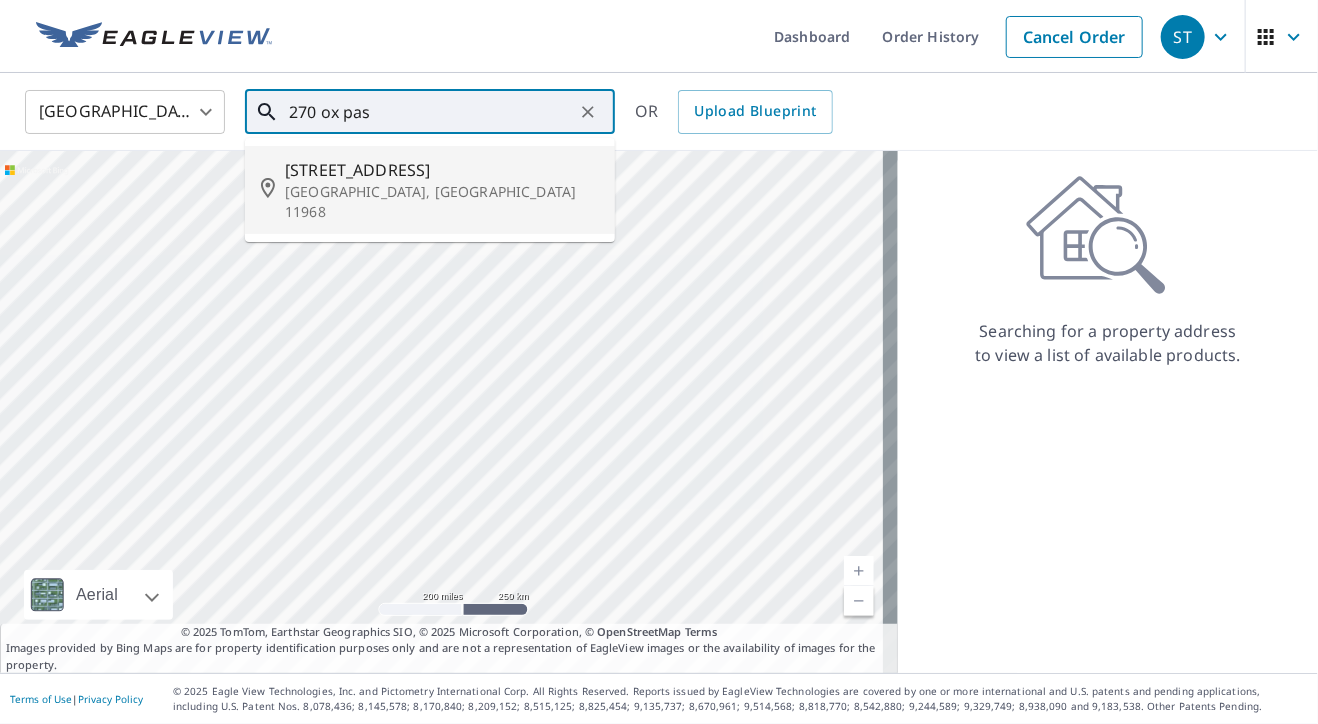 click on "270 Ox Pasture Rd" at bounding box center (442, 170) 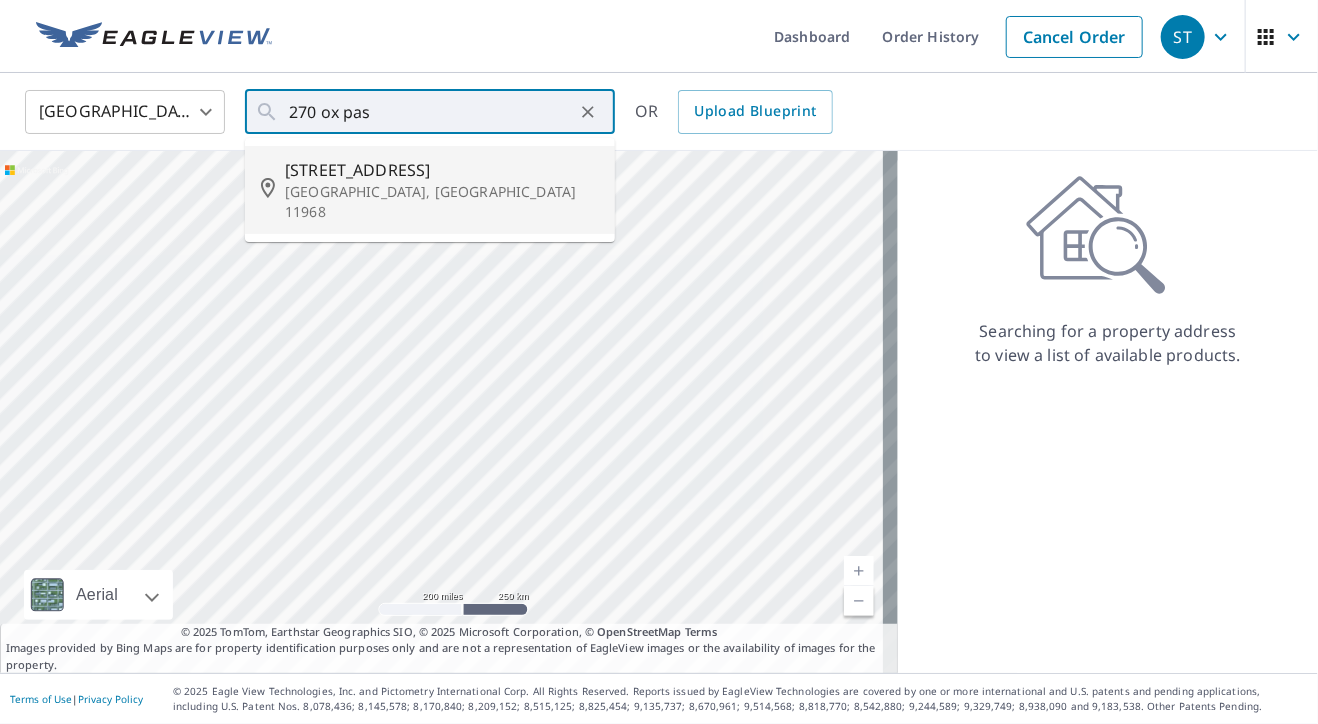 type on "270 Ox Pasture Rd Southampton, NY 11968" 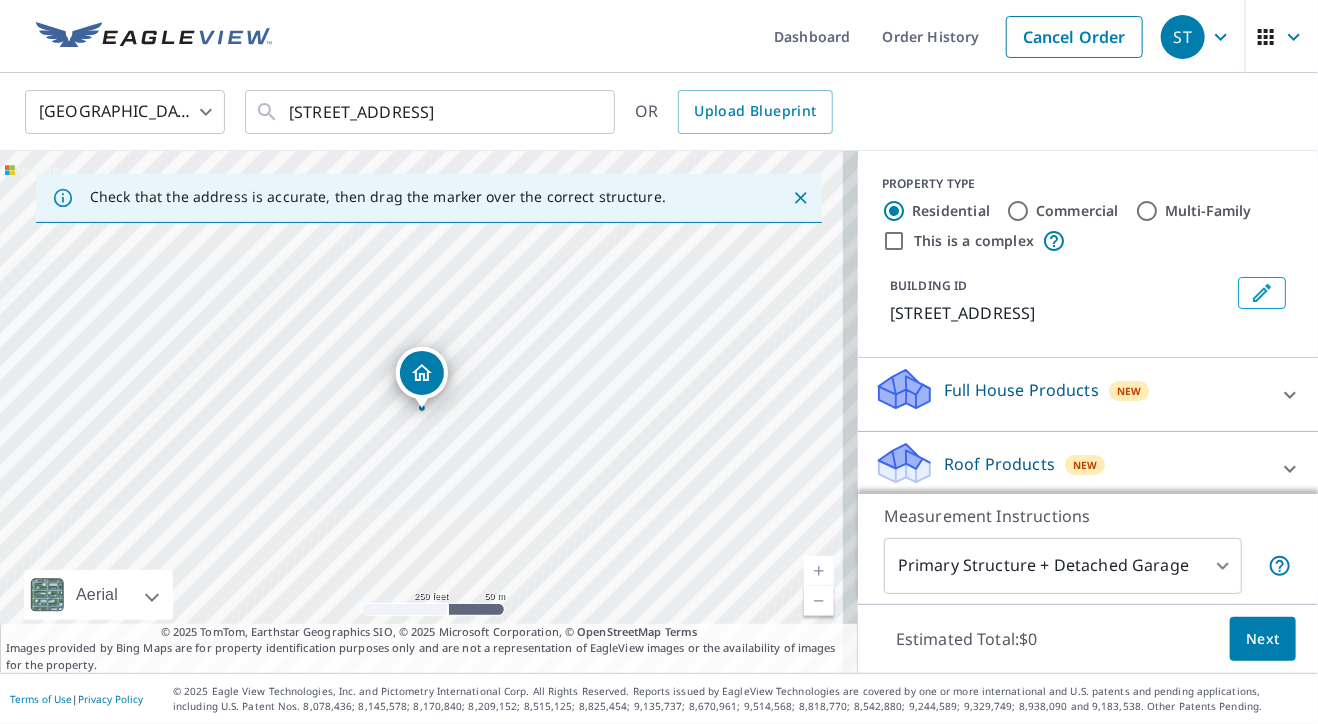 click on "270 Ox Pasture Rd, Southampton, NY, 11968" at bounding box center [1060, 313] 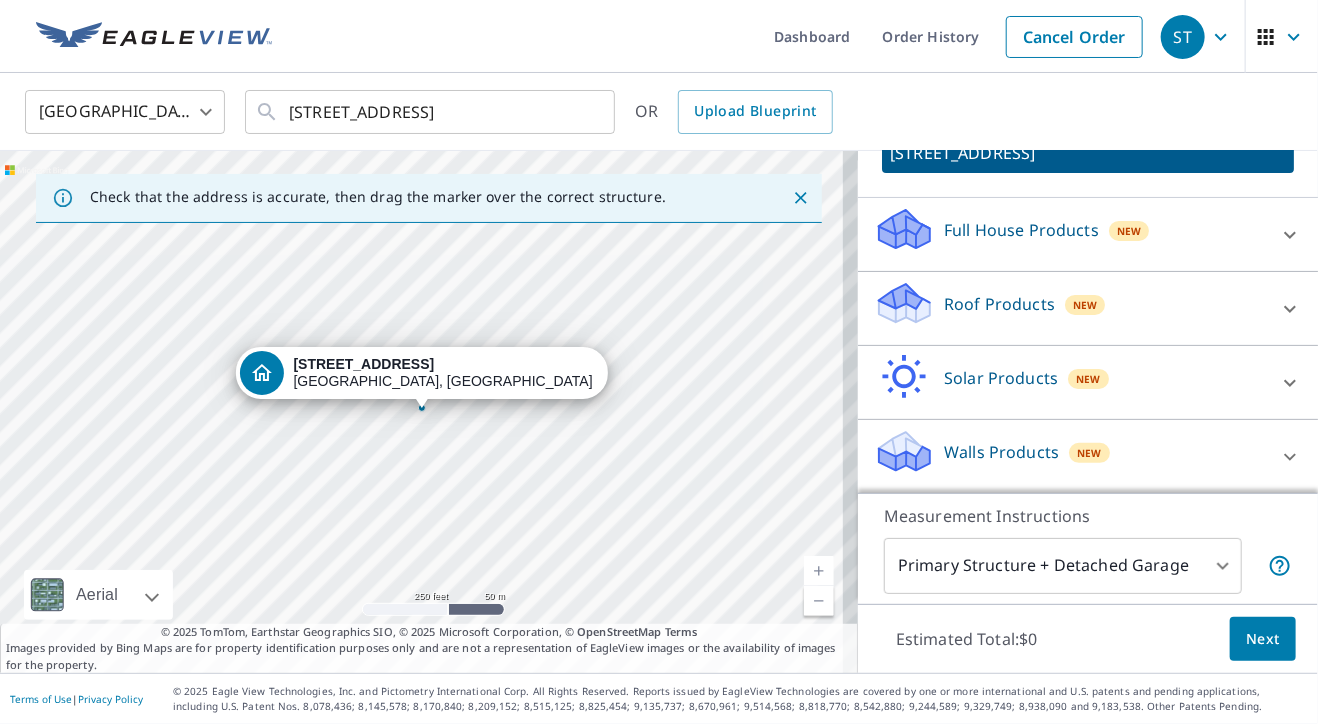 scroll, scrollTop: 171, scrollLeft: 0, axis: vertical 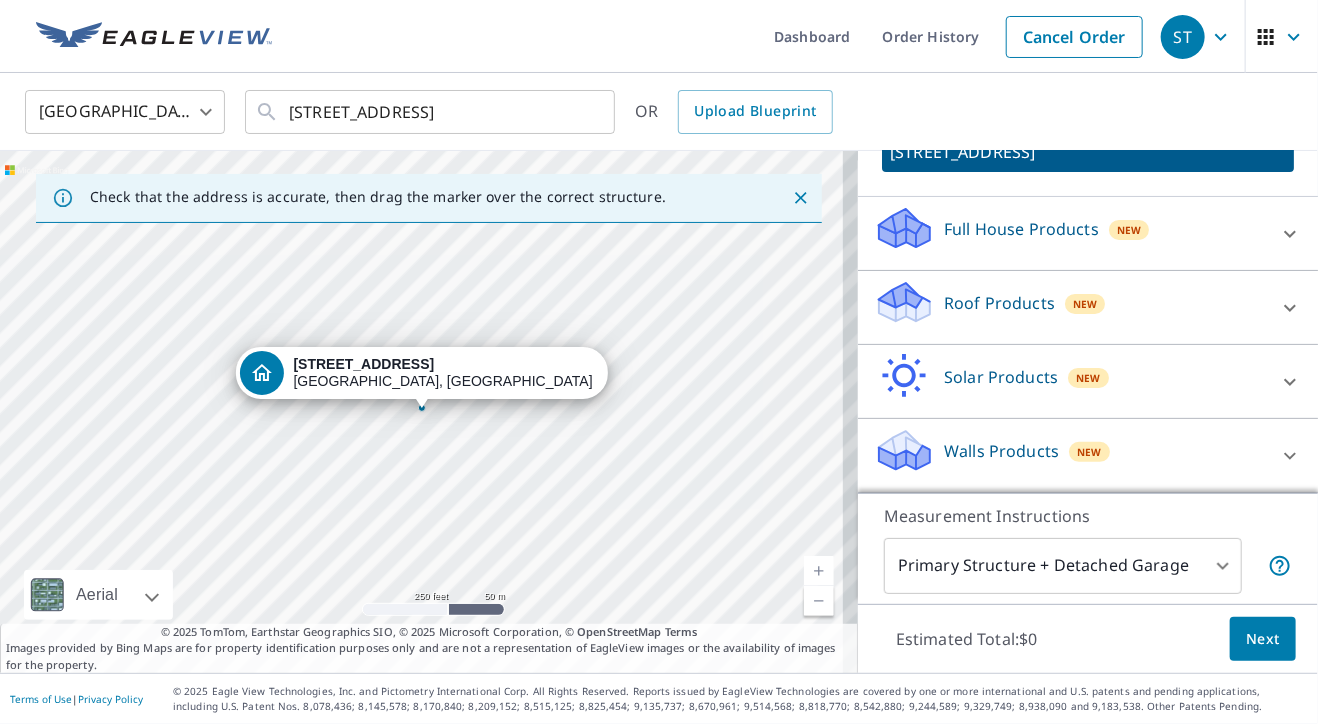 drag, startPoint x: 1261, startPoint y: 631, endPoint x: 1239, endPoint y: 646, distance: 26.627054 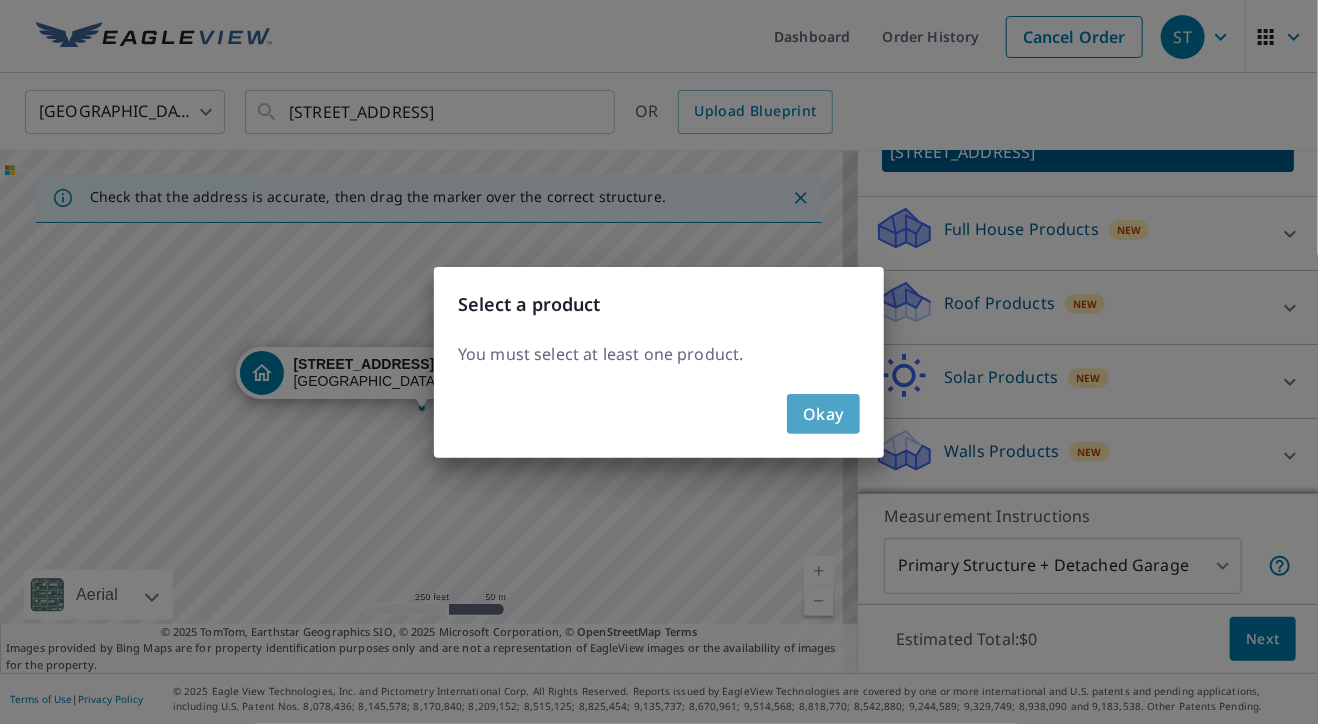 click on "Okay" at bounding box center [823, 414] 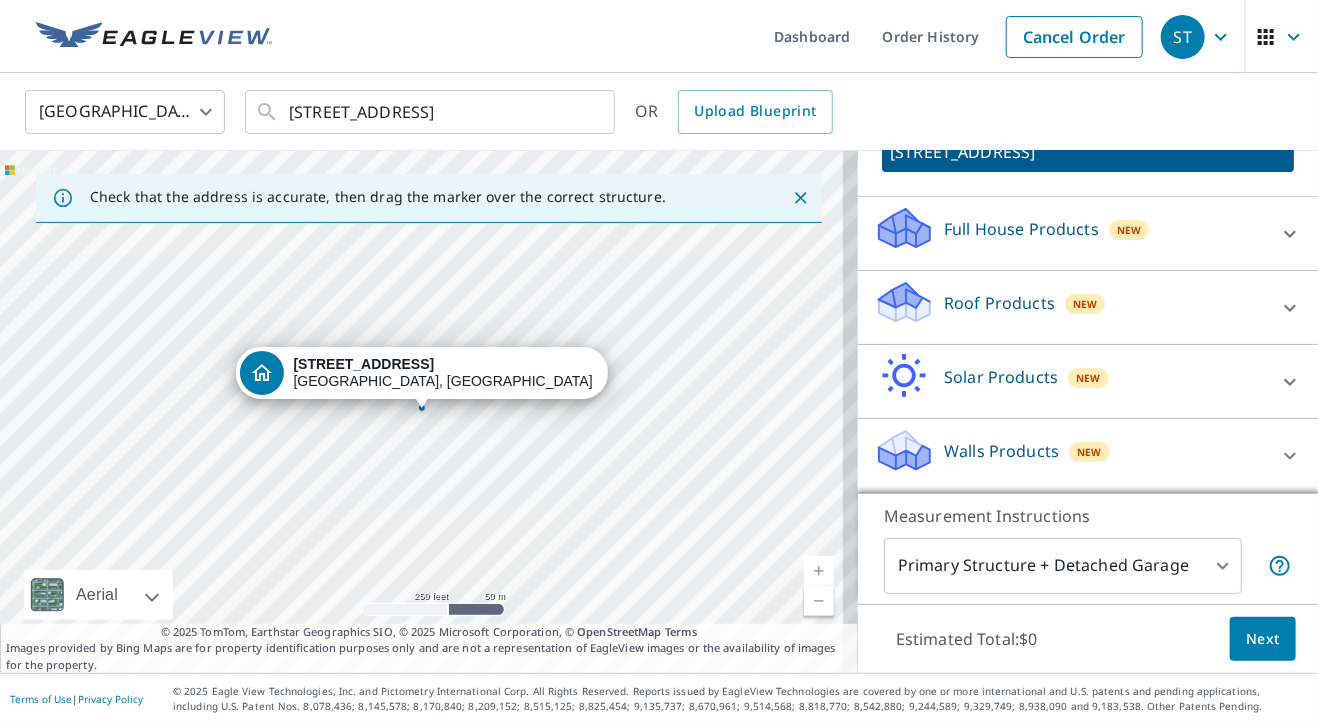 click on "Roof Products" at bounding box center [999, 303] 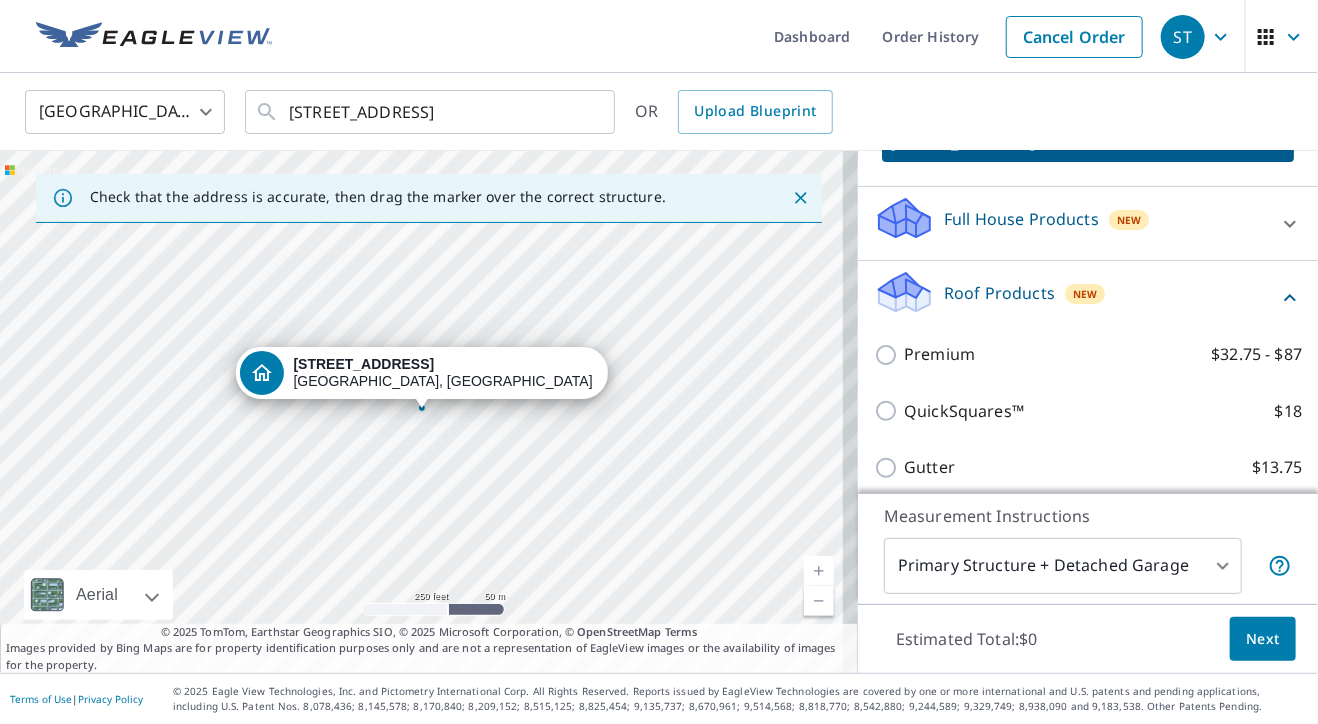 click on "Premium $32.75 - $87" at bounding box center (1088, 354) 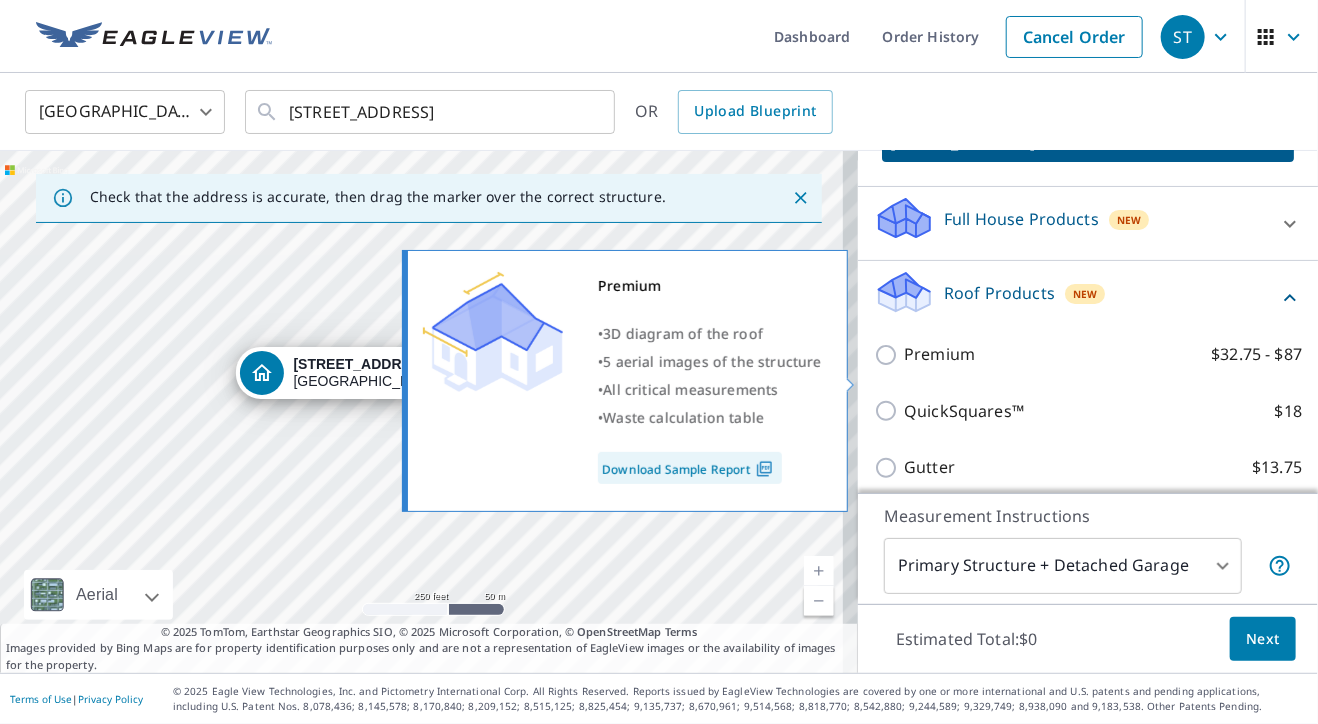 click on "Premium $32.75 - $87" at bounding box center (889, 355) 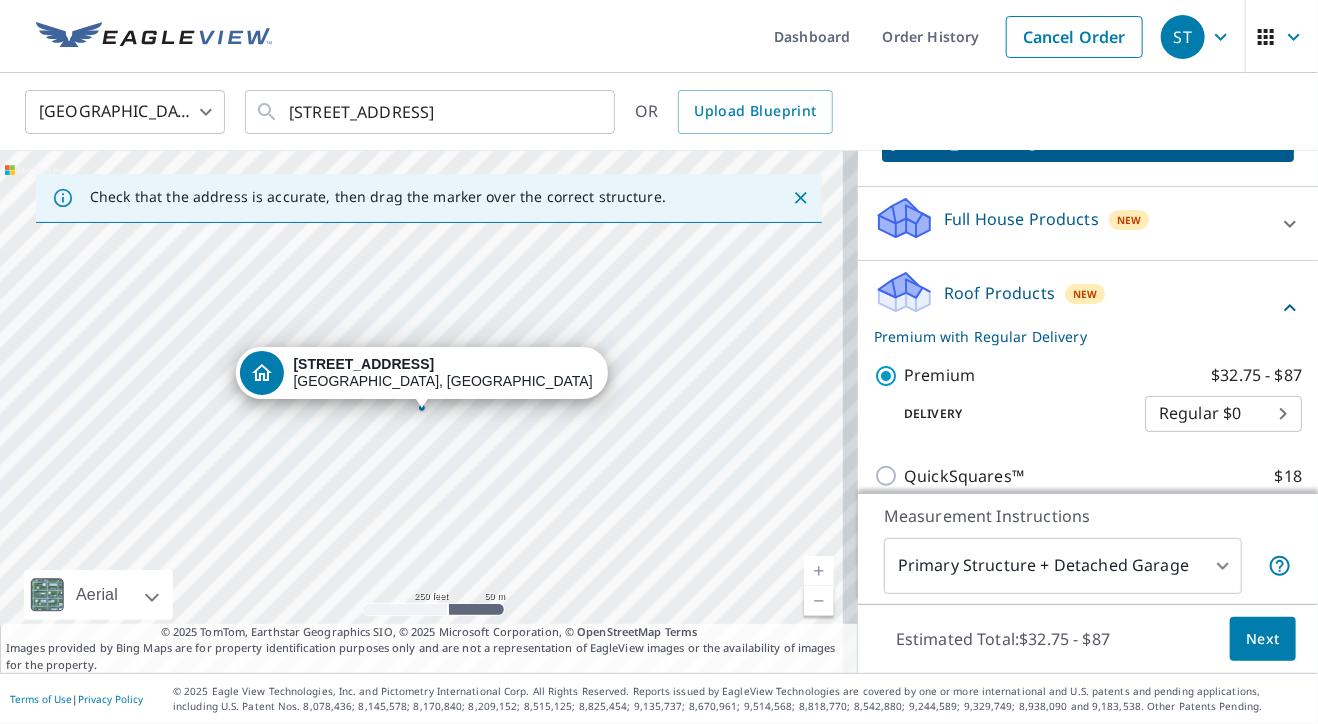 click on "Next" at bounding box center (1263, 639) 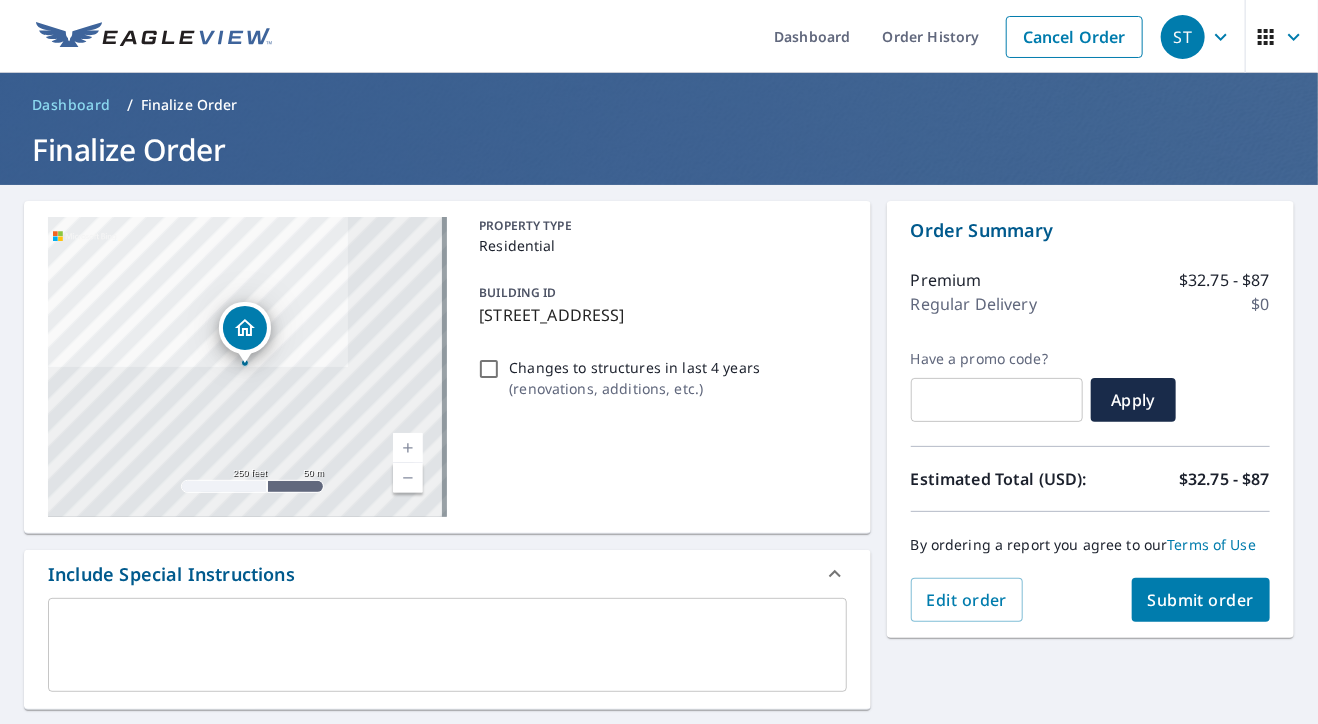 click on "Changes to structures in last 4 years ( renovations, additions, etc. )" at bounding box center [489, 369] 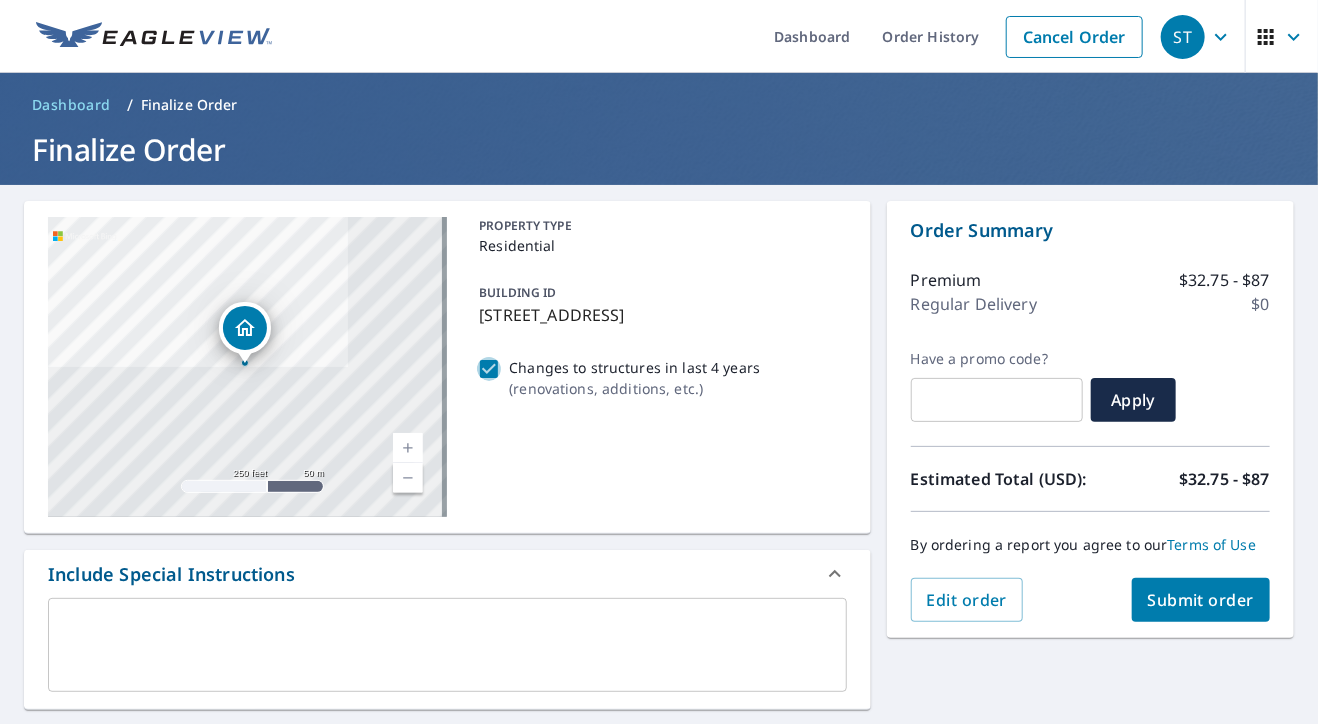 click on "Changes to structures in last 4 years ( renovations, additions, etc. )" at bounding box center (489, 369) 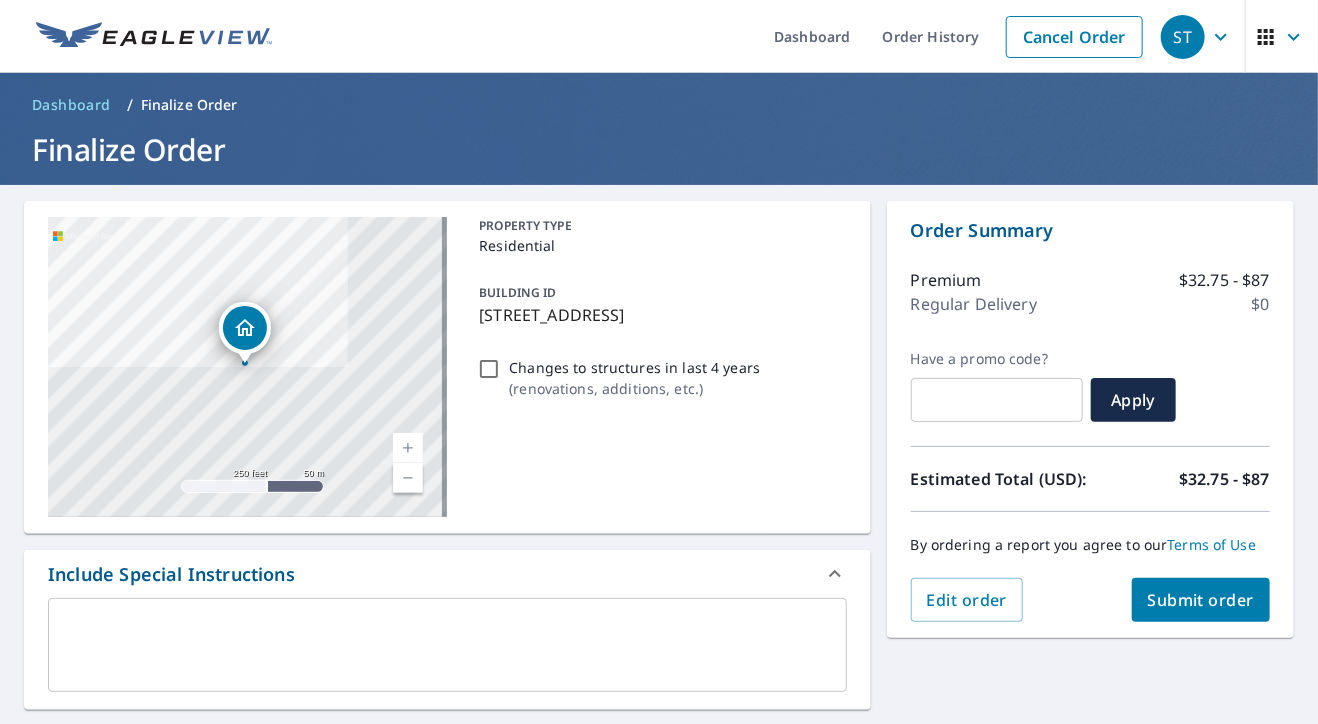 click on "Submit order" at bounding box center (1201, 600) 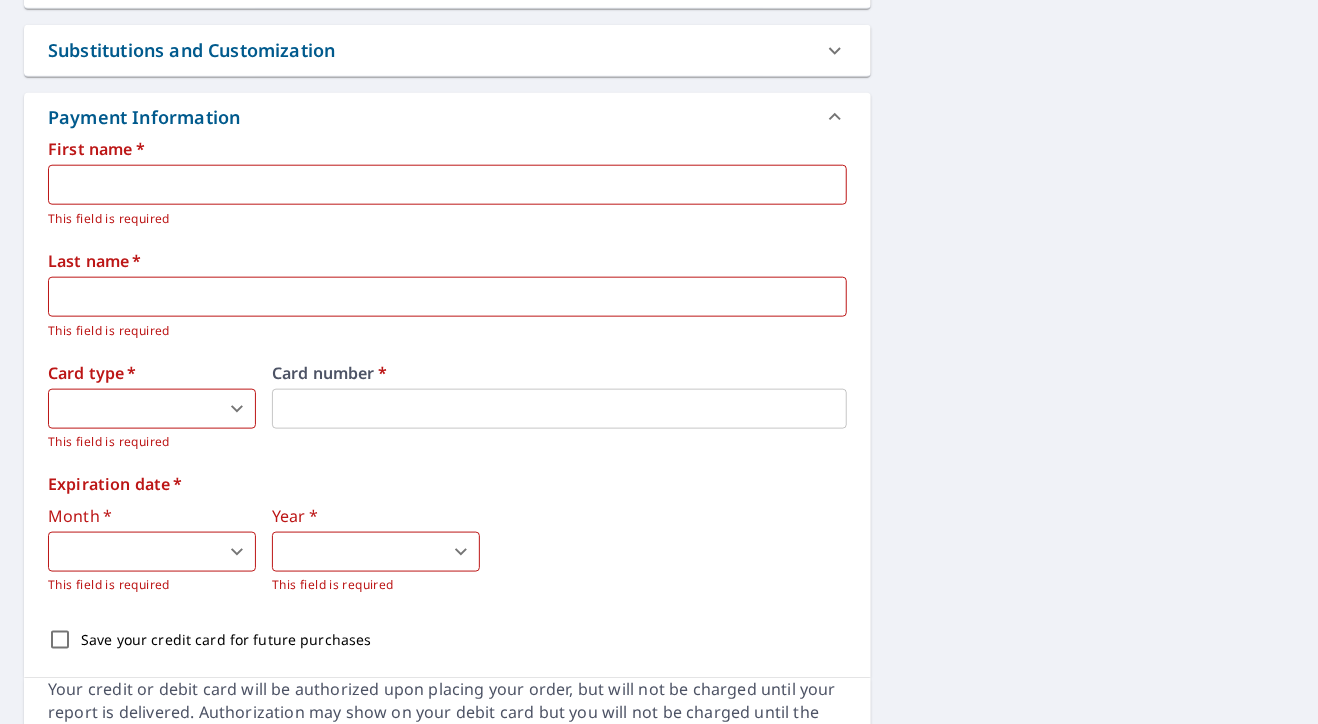 scroll, scrollTop: 0, scrollLeft: 0, axis: both 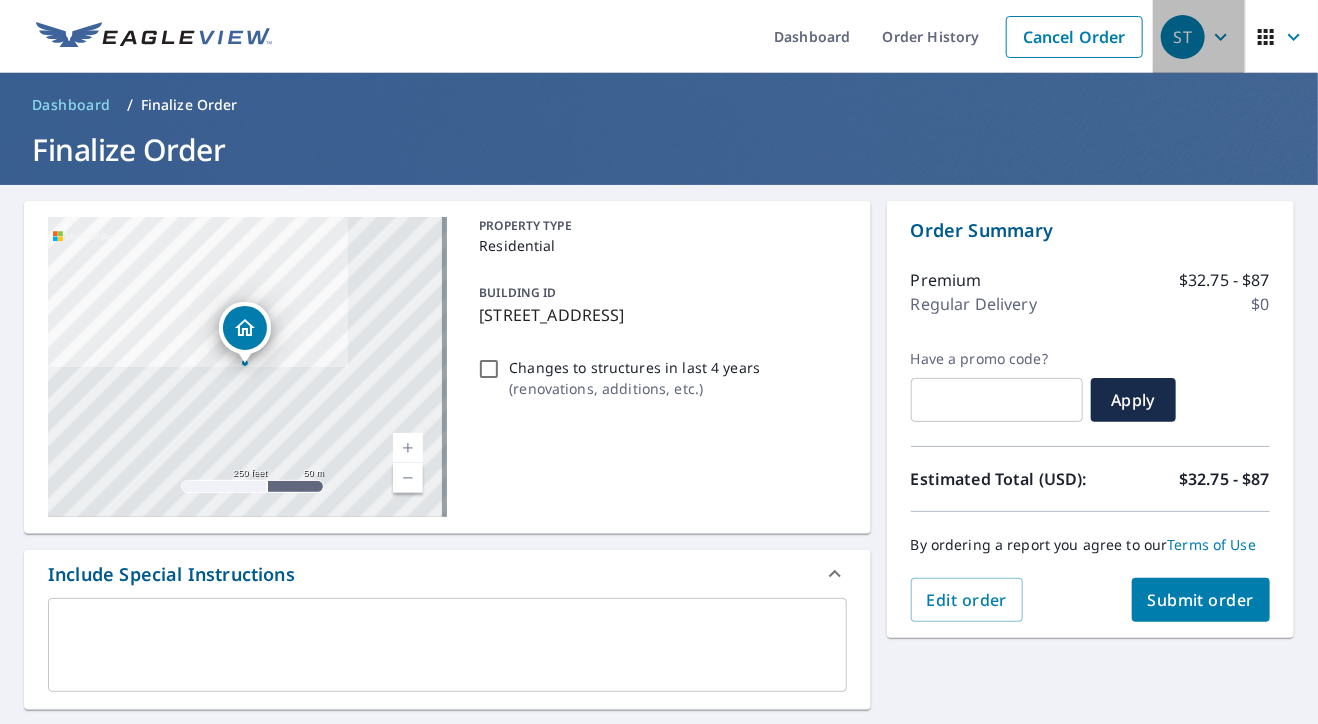 click 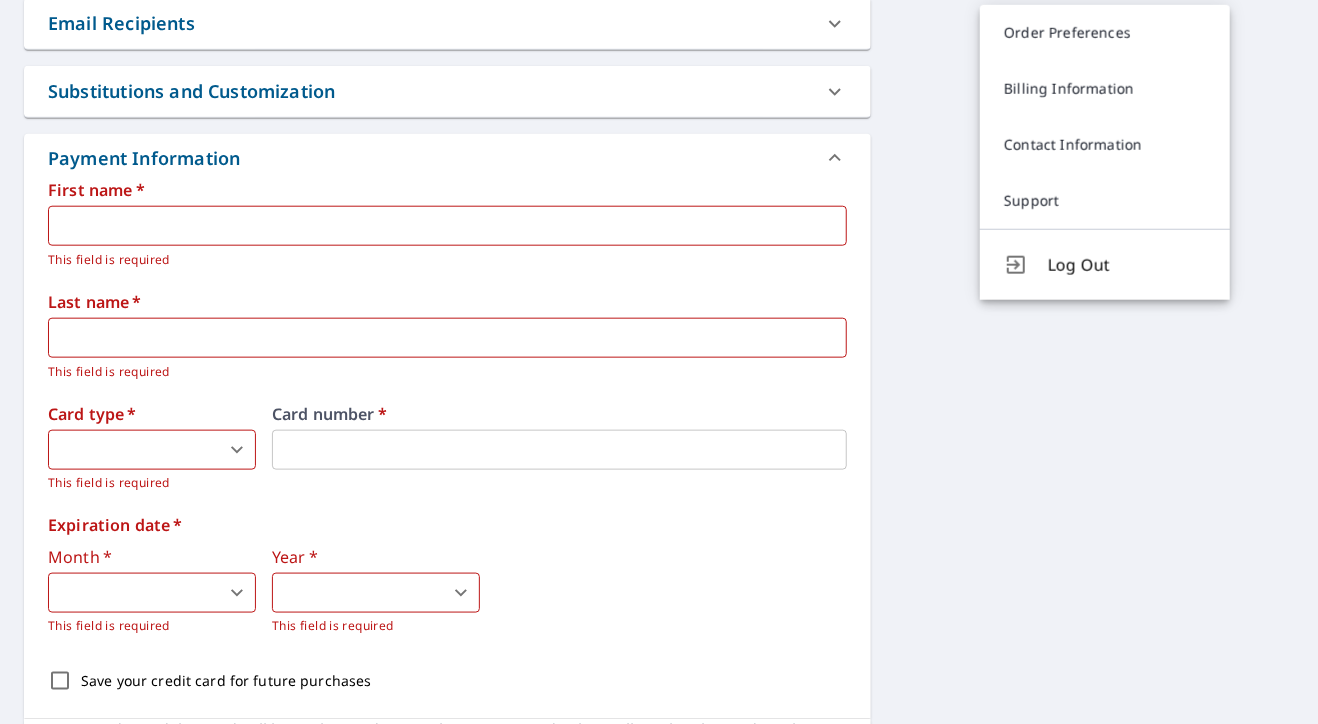 scroll, scrollTop: 794, scrollLeft: 0, axis: vertical 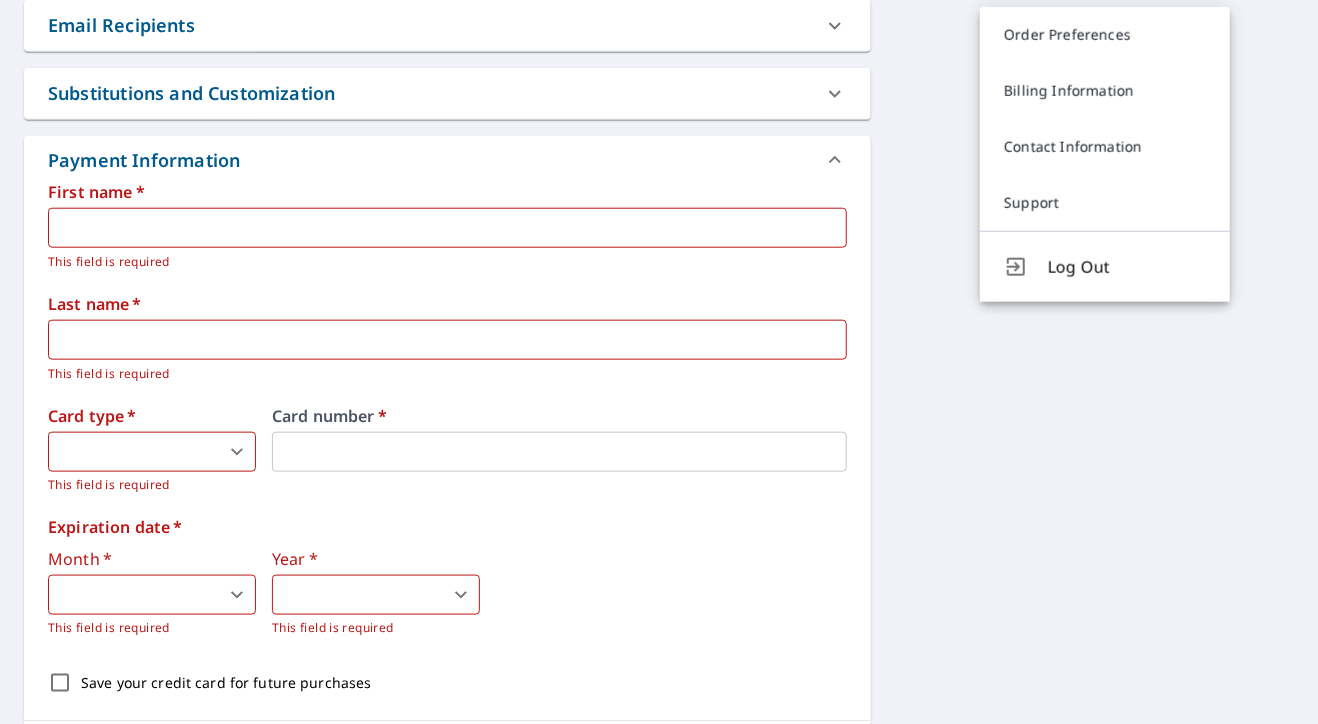 click at bounding box center [447, 228] 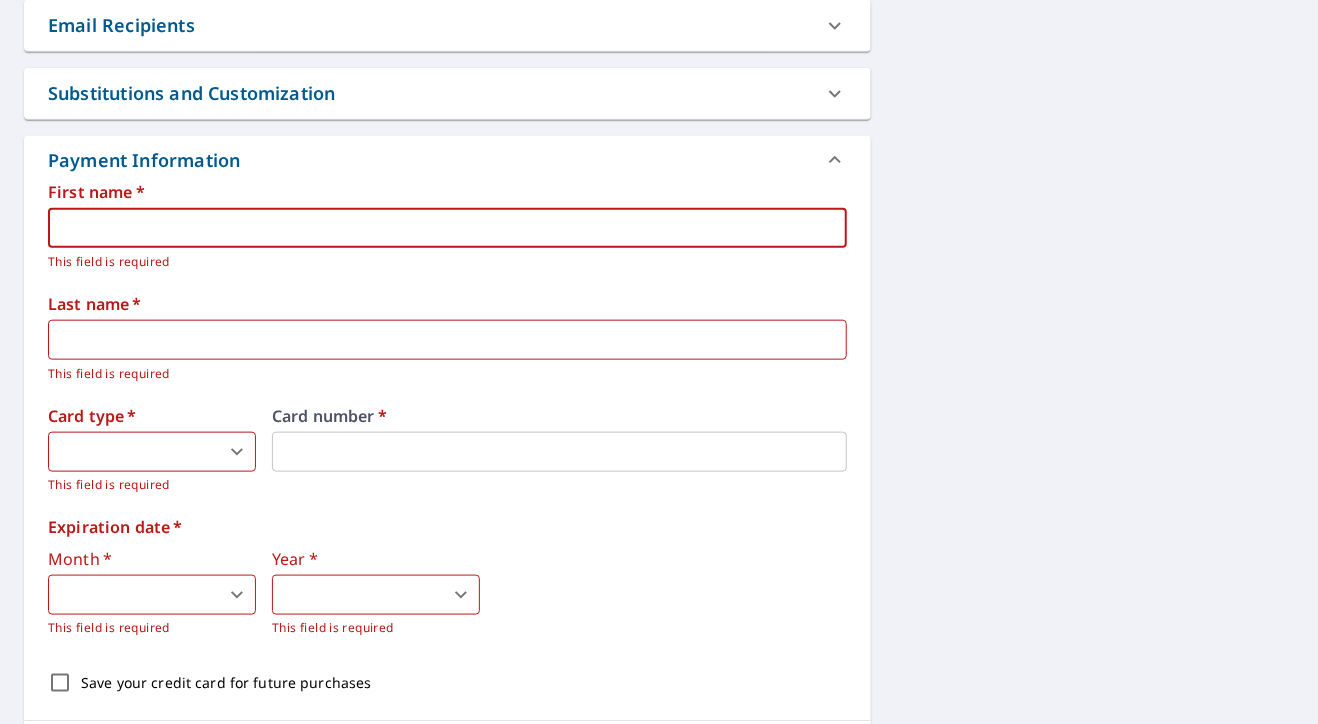 type on "Steven" 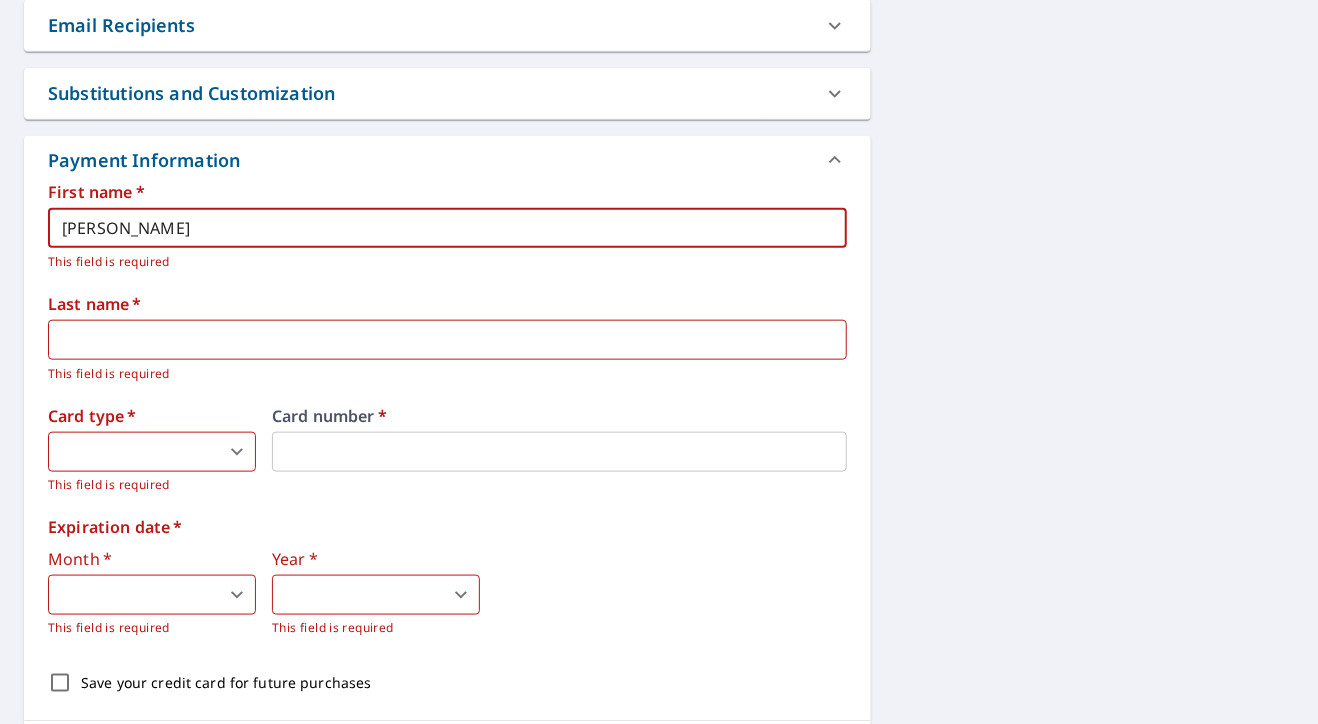 type on "Thebner" 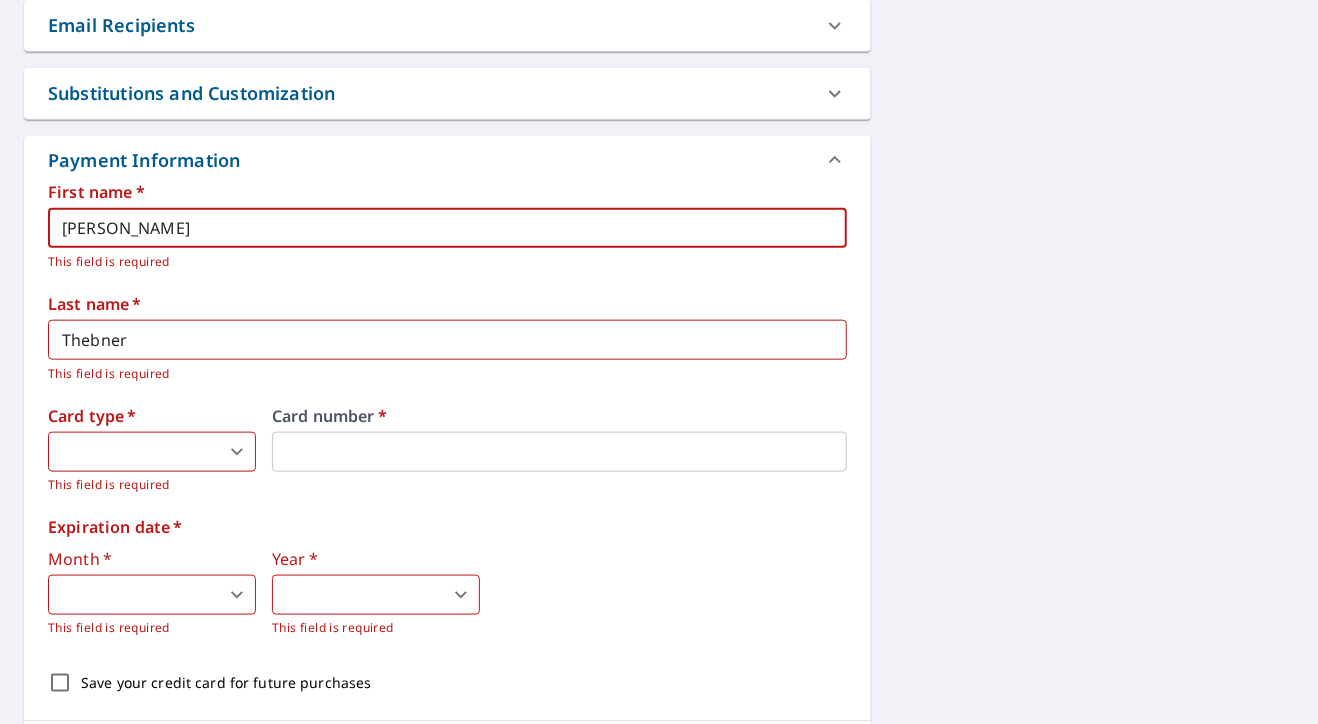 click on "ST ST
Dashboard Order History Cancel Order ST Dashboard / Finalize Order Finalize Order 270 Ox Pasture Rd Southampton, NY 11968 Aerial Road A standard road map Aerial A detailed look from above Labels Labels 250 feet 50 m © 2025 TomTom, © Vexcel Imaging, © 2025 Microsoft Corporation,  © OpenStreetMap Terms PROPERTY TYPE Residential BUILDING ID 270 Ox Pasture Rd, Southampton, NY, 11968 Changes to structures in last 4 years ( renovations, additions, etc. ) Include Special Instructions x ​ Claim Information Claim number ​ Claim information ​ PO number ​ Date of loss ​ Cat ID ​ Email Recipients Your reports will be sent to  steve.thebner@gmail.com.  Edit Contact Information. Send a copy of the report to: ​ Substitutions and Customization Roof measurement report substitutions If a Premium Report is unavailable send me an Extended Coverage 3D Report: Yes No Ask If an Extended Coverage 3D Report is unavailable send me an Extended Coverage 2D Report: Yes No Ask Yes No Ask DXF RXF XML   * ​" at bounding box center [659, 362] 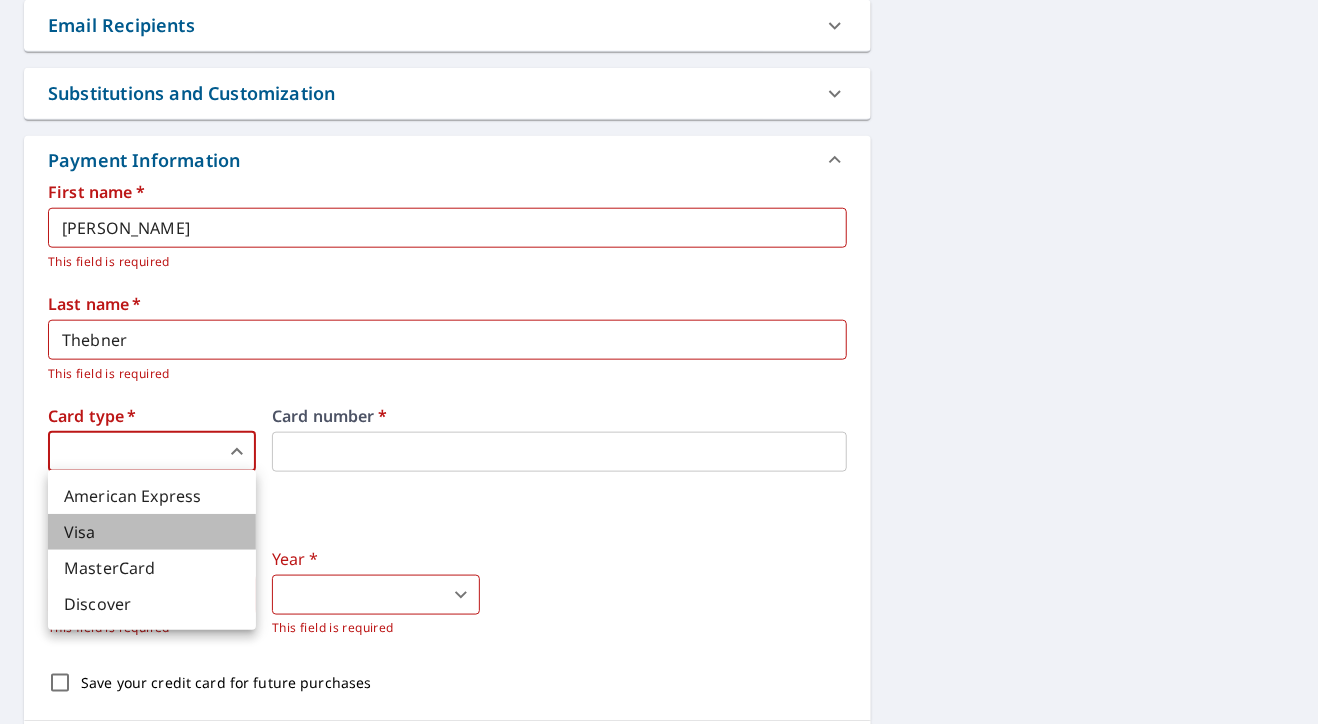 click on "Visa" at bounding box center (152, 532) 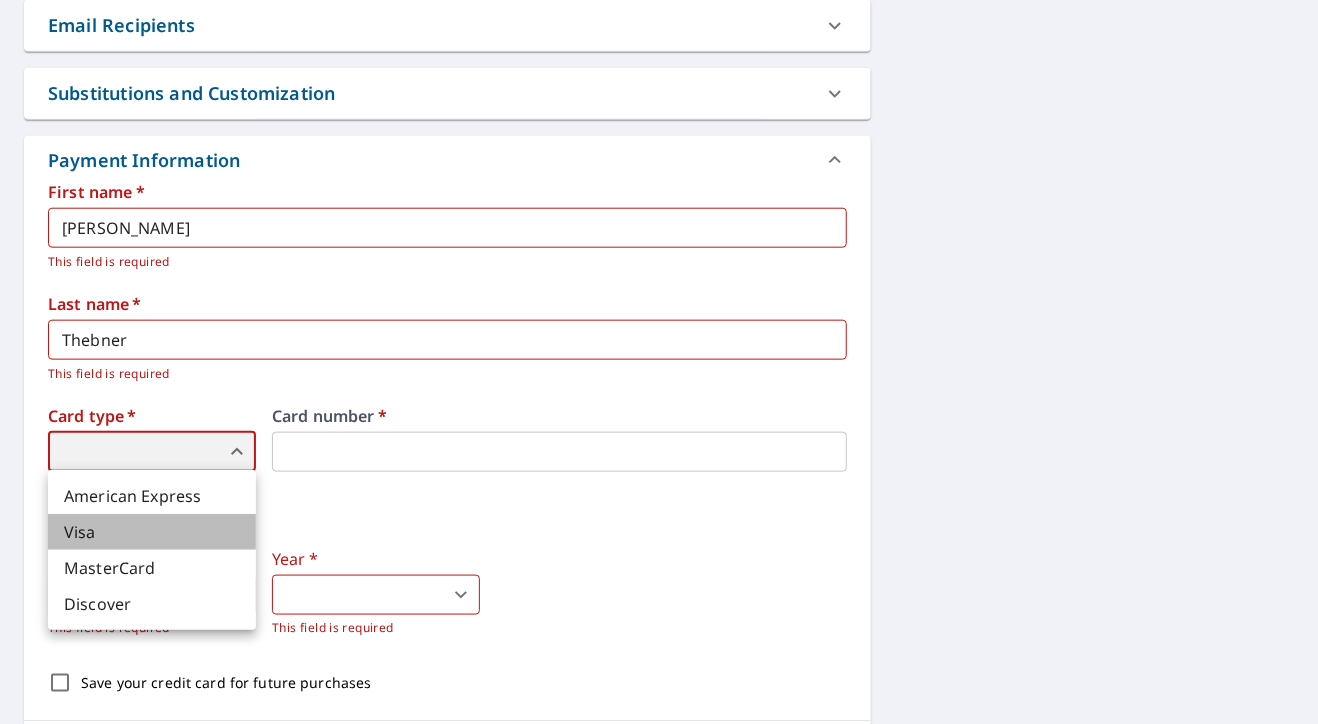 type on "2" 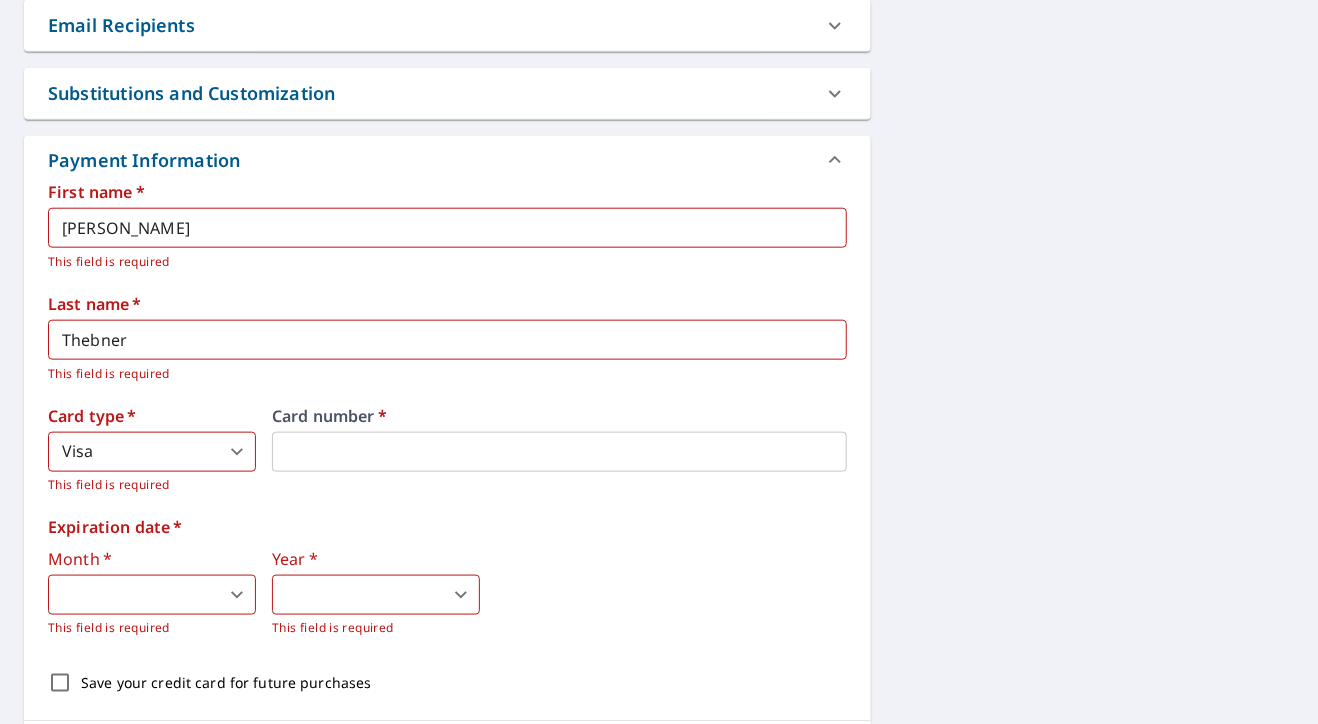 click on "ST ST
Dashboard Order History Cancel Order ST Dashboard / Finalize Order Finalize Order 270 Ox Pasture Rd Southampton, NY 11968 Aerial Road A standard road map Aerial A detailed look from above Labels Labels 250 feet 50 m © 2025 TomTom, © Vexcel Imaging, © 2025 Microsoft Corporation,  © OpenStreetMap Terms PROPERTY TYPE Residential BUILDING ID 270 Ox Pasture Rd, Southampton, NY, 11968 Changes to structures in last 4 years ( renovations, additions, etc. ) Include Special Instructions x ​ Claim Information Claim number ​ Claim information ​ PO number ​ Date of loss ​ Cat ID ​ Email Recipients Your reports will be sent to  steve.thebner@gmail.com.  Edit Contact Information. Send a copy of the report to: ​ Substitutions and Customization Roof measurement report substitutions If a Premium Report is unavailable send me an Extended Coverage 3D Report: Yes No Ask If an Extended Coverage 3D Report is unavailable send me an Extended Coverage 2D Report: Yes No Ask Yes No Ask DXF RXF XML   * ​" at bounding box center [659, 362] 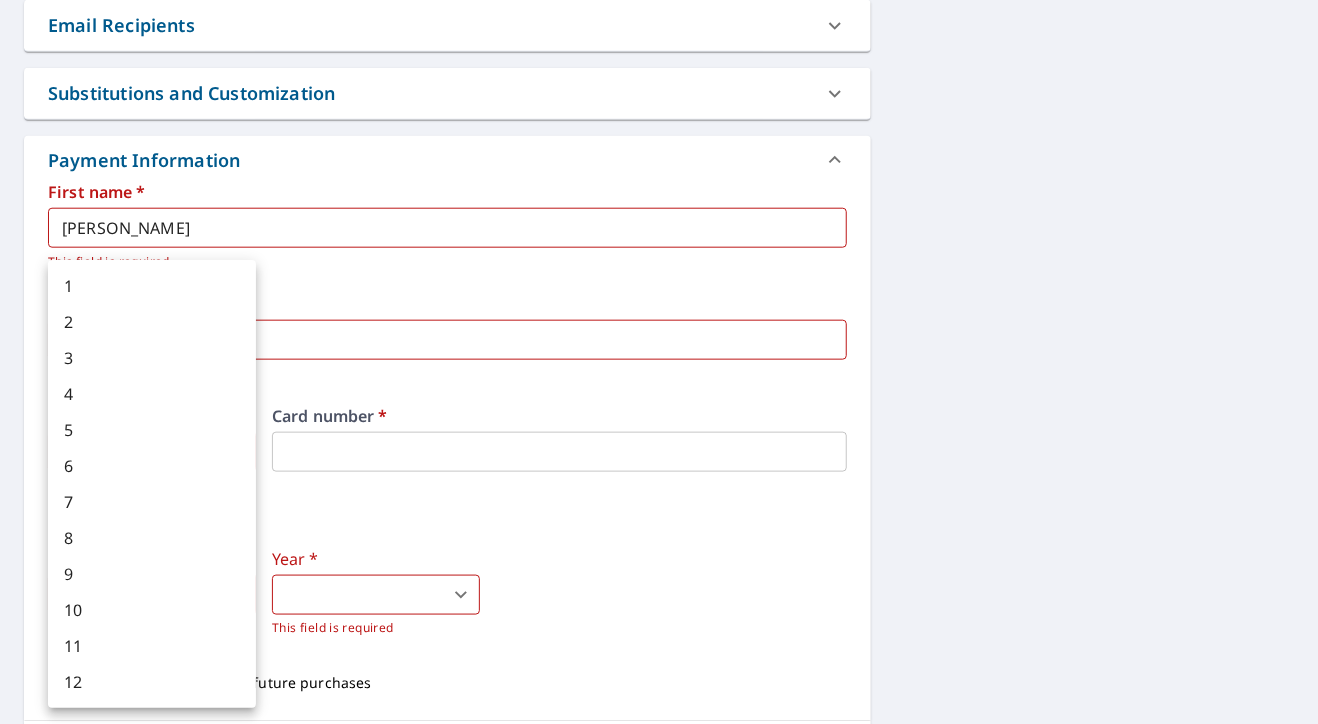 click at bounding box center (659, 362) 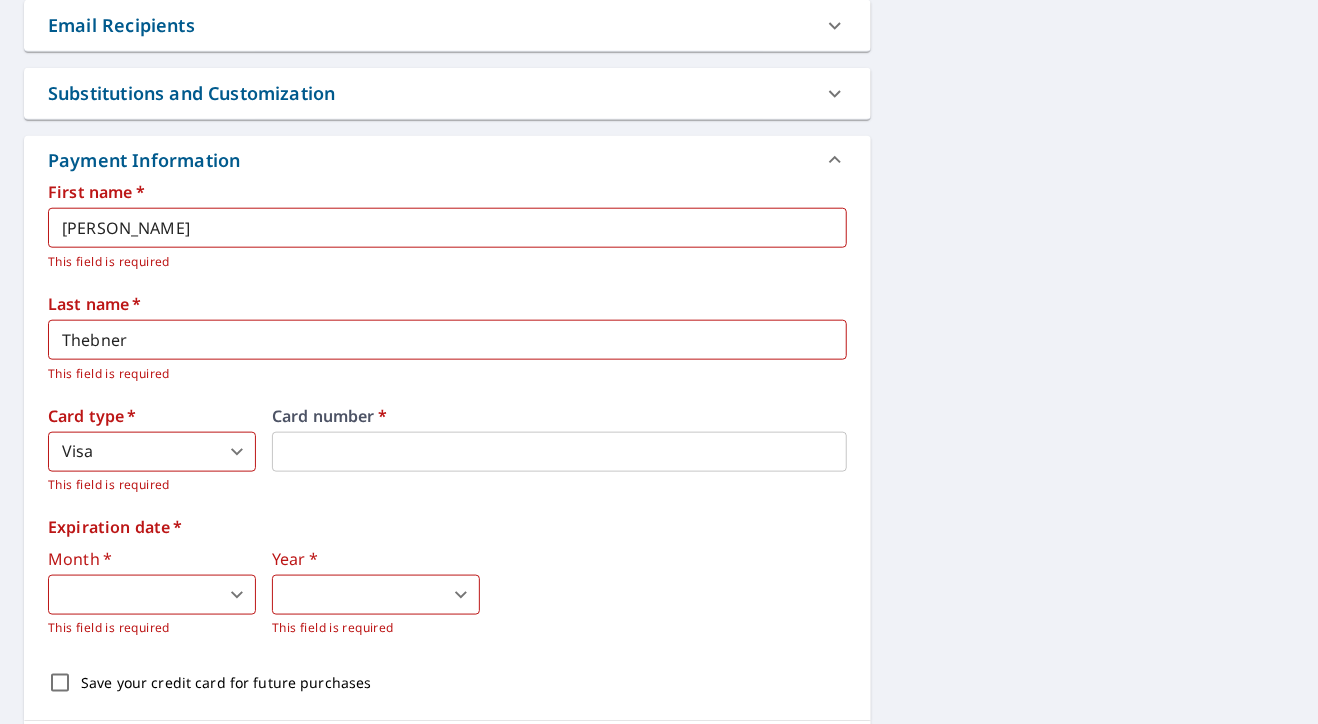 drag, startPoint x: 424, startPoint y: 461, endPoint x: 350, endPoint y: 393, distance: 100.49876 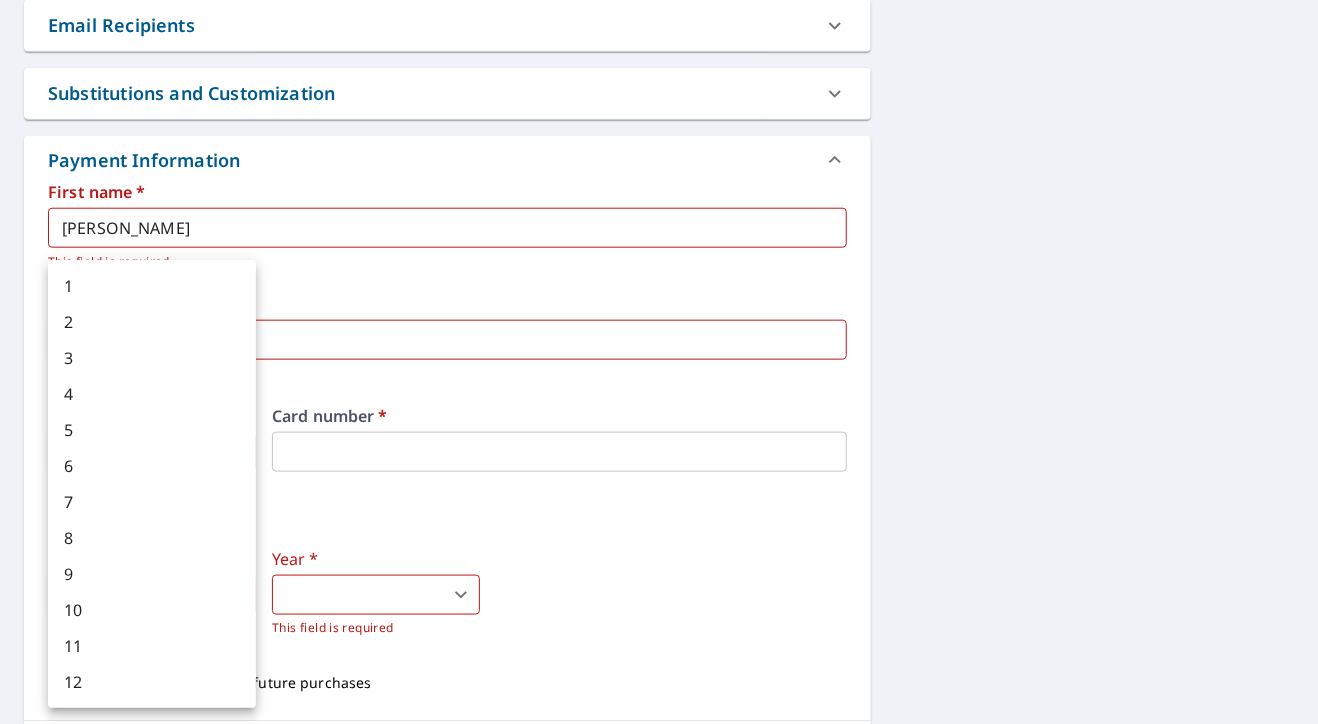 click on "10" at bounding box center [152, 610] 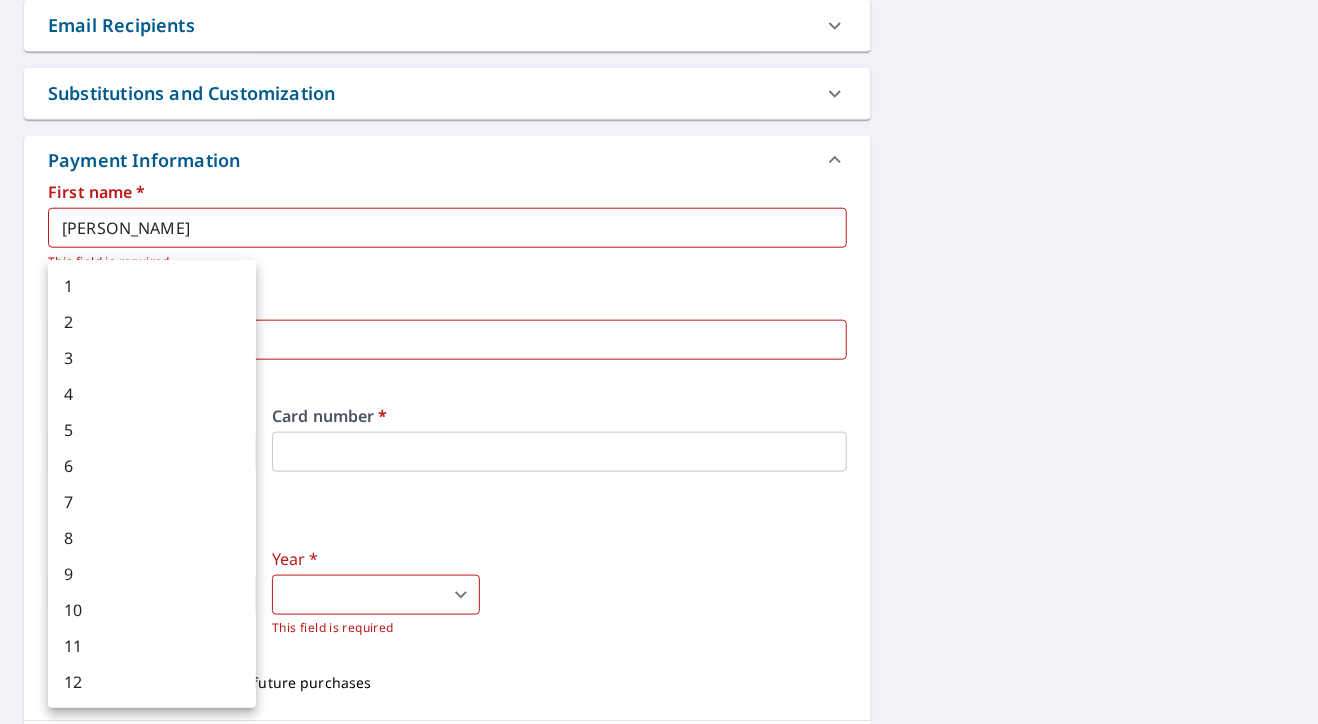 type on "10" 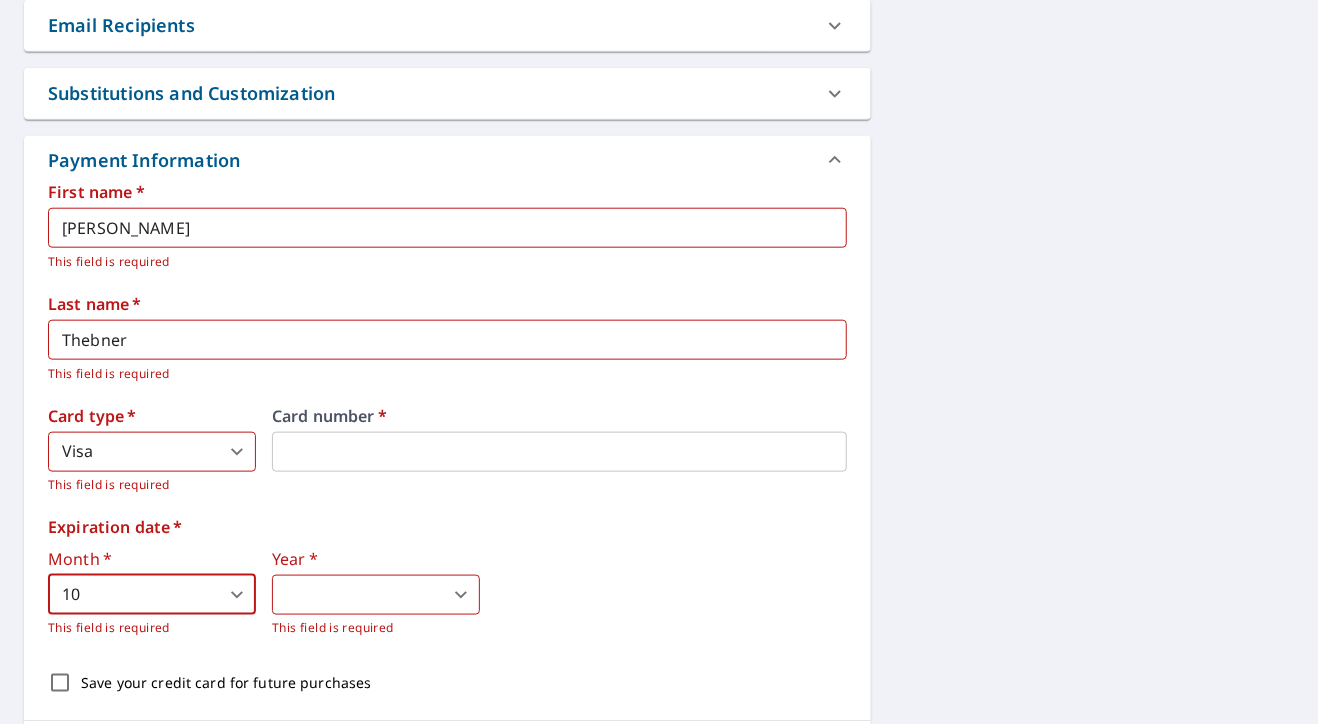 click on "ST ST
Dashboard Order History Cancel Order ST Dashboard / Finalize Order Finalize Order 270 Ox Pasture Rd Southampton, NY 11968 Aerial Road A standard road map Aerial A detailed look from above Labels Labels 250 feet 50 m © 2025 TomTom, © Vexcel Imaging, © 2025 Microsoft Corporation,  © OpenStreetMap Terms PROPERTY TYPE Residential BUILDING ID 270 Ox Pasture Rd, Southampton, NY, 11968 Changes to structures in last 4 years ( renovations, additions, etc. ) Include Special Instructions x ​ Claim Information Claim number ​ Claim information ​ PO number ​ Date of loss ​ Cat ID ​ Email Recipients Your reports will be sent to  steve.thebner@gmail.com.  Edit Contact Information. Send a copy of the report to: ​ Substitutions and Customization Roof measurement report substitutions If a Premium Report is unavailable send me an Extended Coverage 3D Report: Yes No Ask If an Extended Coverage 3D Report is unavailable send me an Extended Coverage 2D Report: Yes No Ask Yes No Ask DXF RXF XML   * ​" at bounding box center (659, 362) 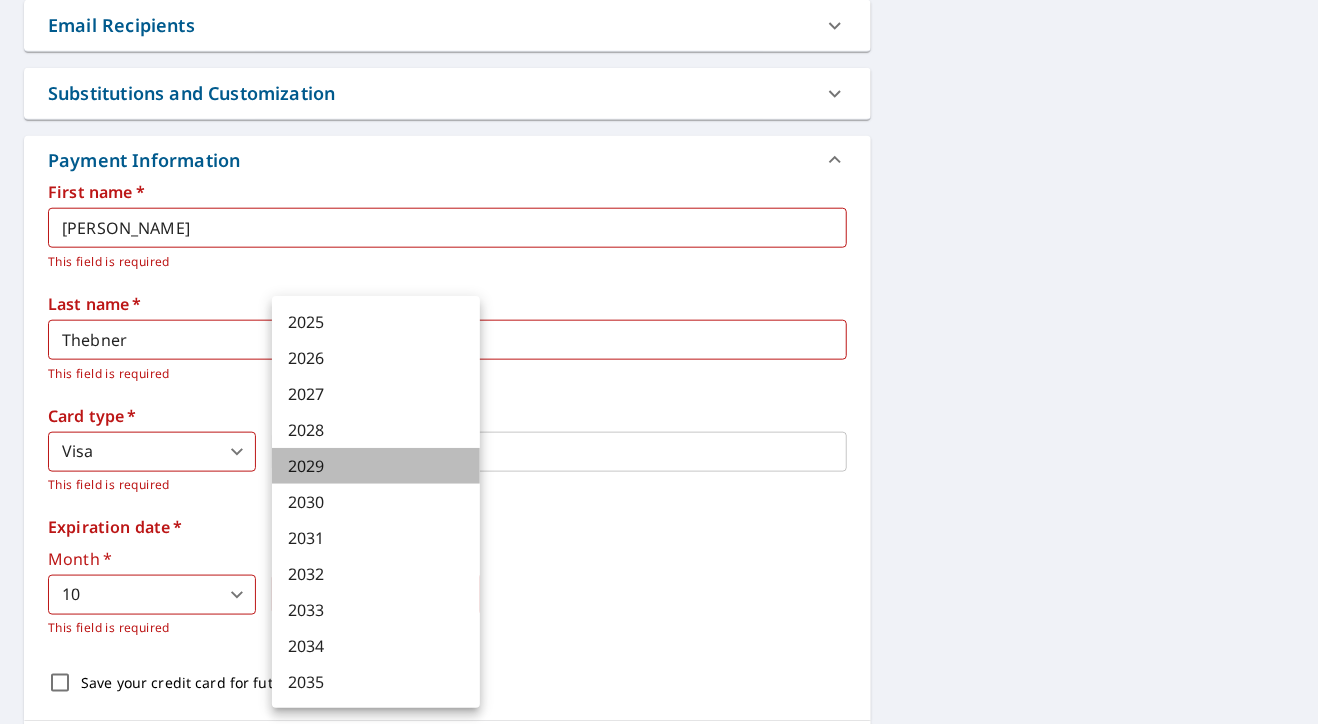 click on "2029" at bounding box center (376, 466) 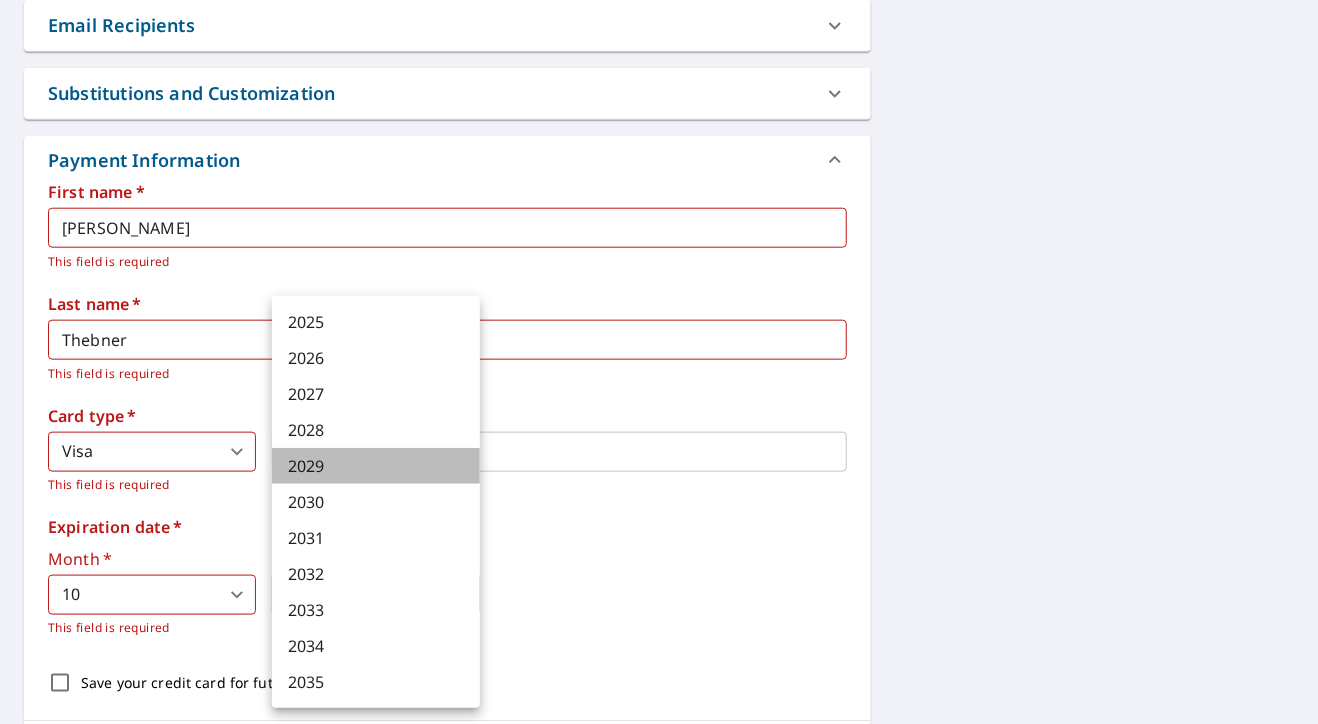 type on "2029" 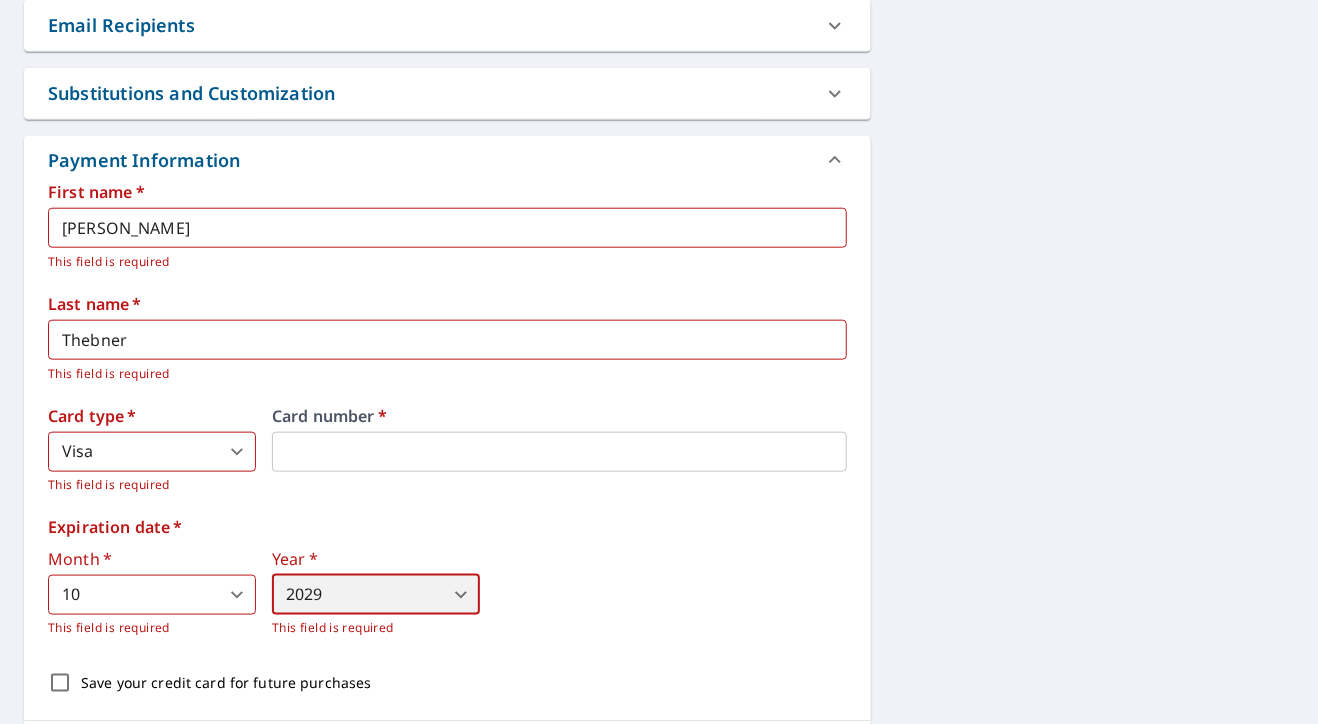 scroll, scrollTop: 941, scrollLeft: 0, axis: vertical 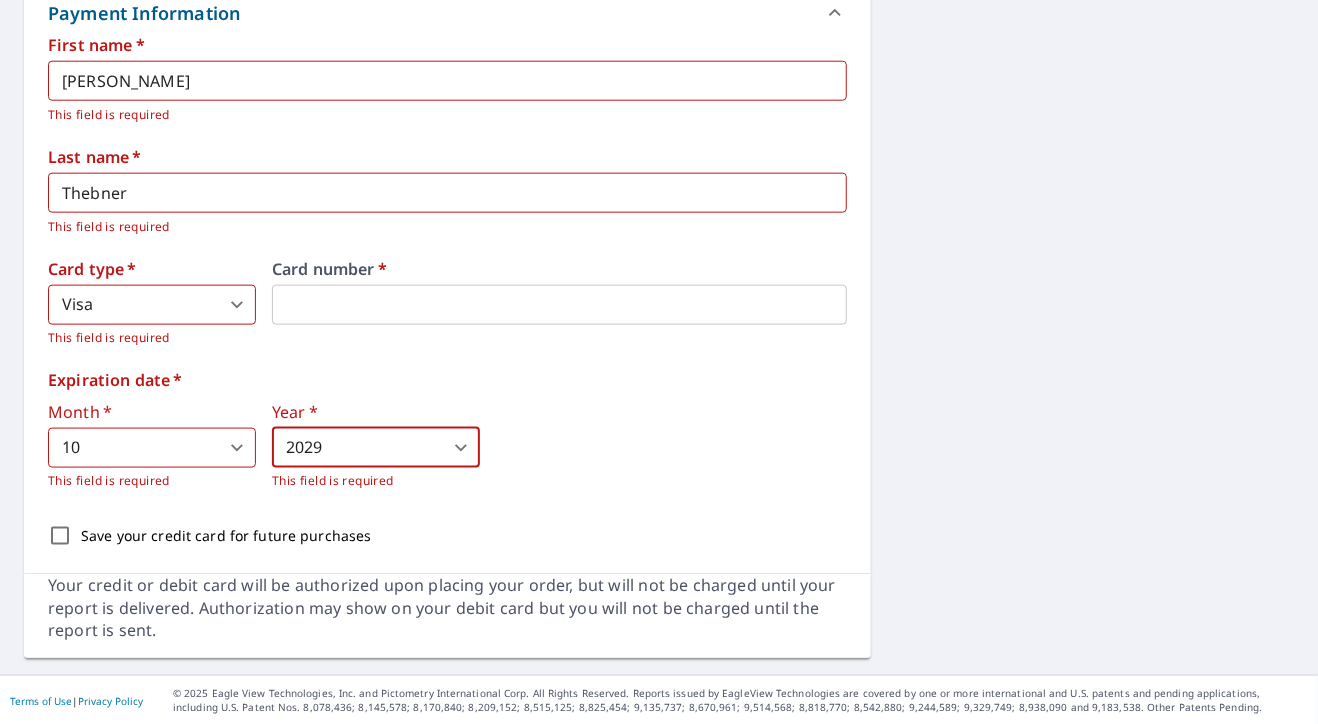 click on "Save your credit card for future purchases" at bounding box center (60, 536) 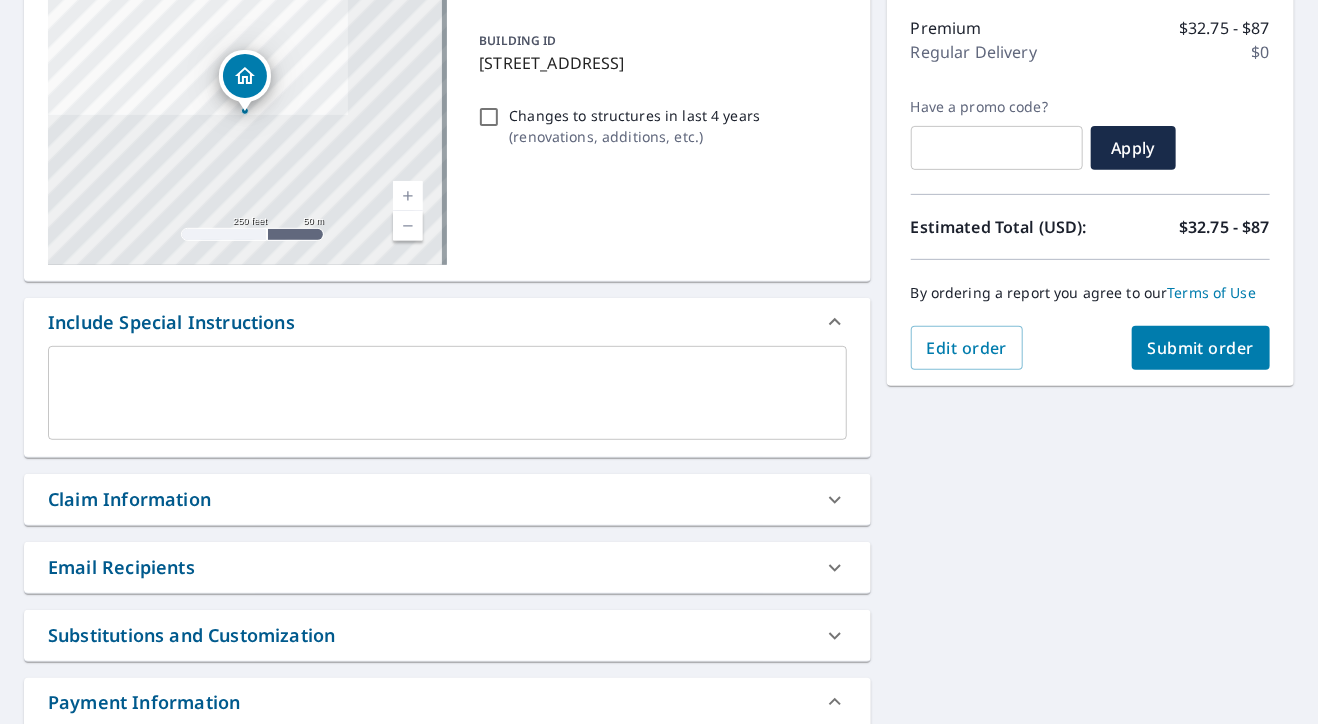 scroll, scrollTop: 232, scrollLeft: 0, axis: vertical 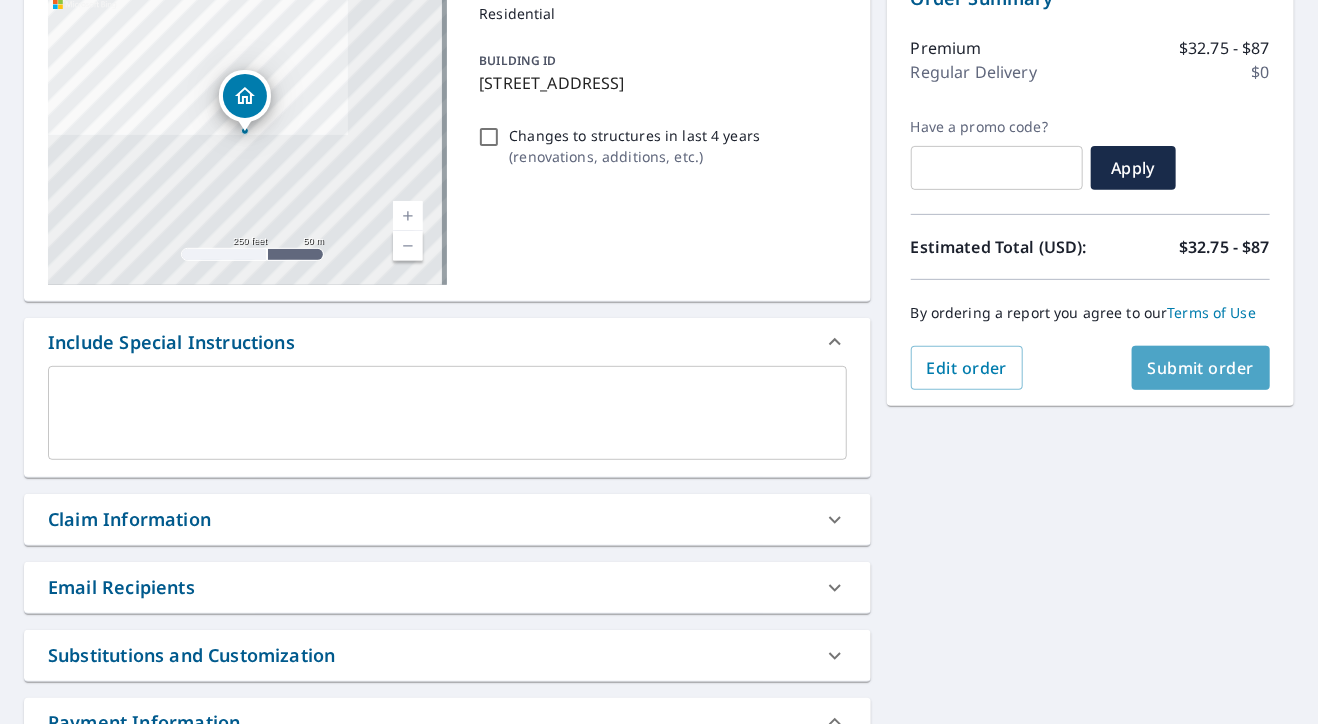click on "Submit order" at bounding box center (1201, 368) 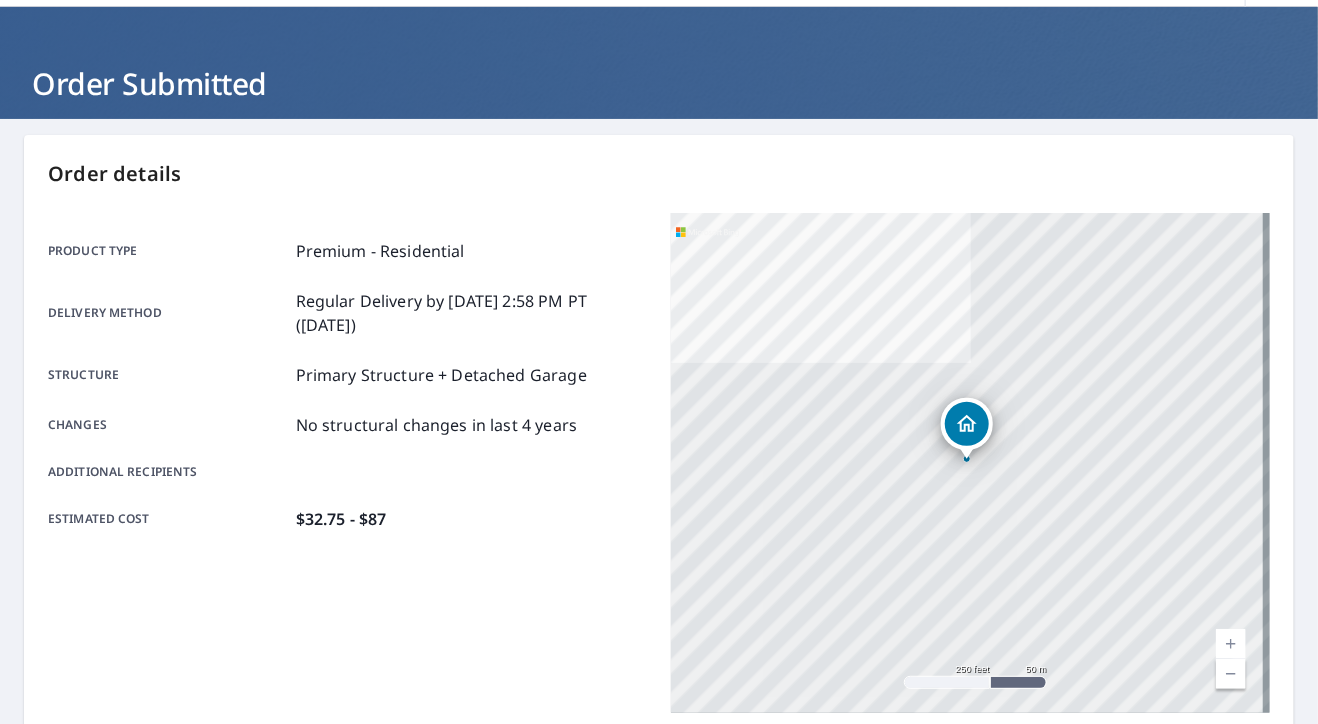 scroll, scrollTop: 0, scrollLeft: 0, axis: both 